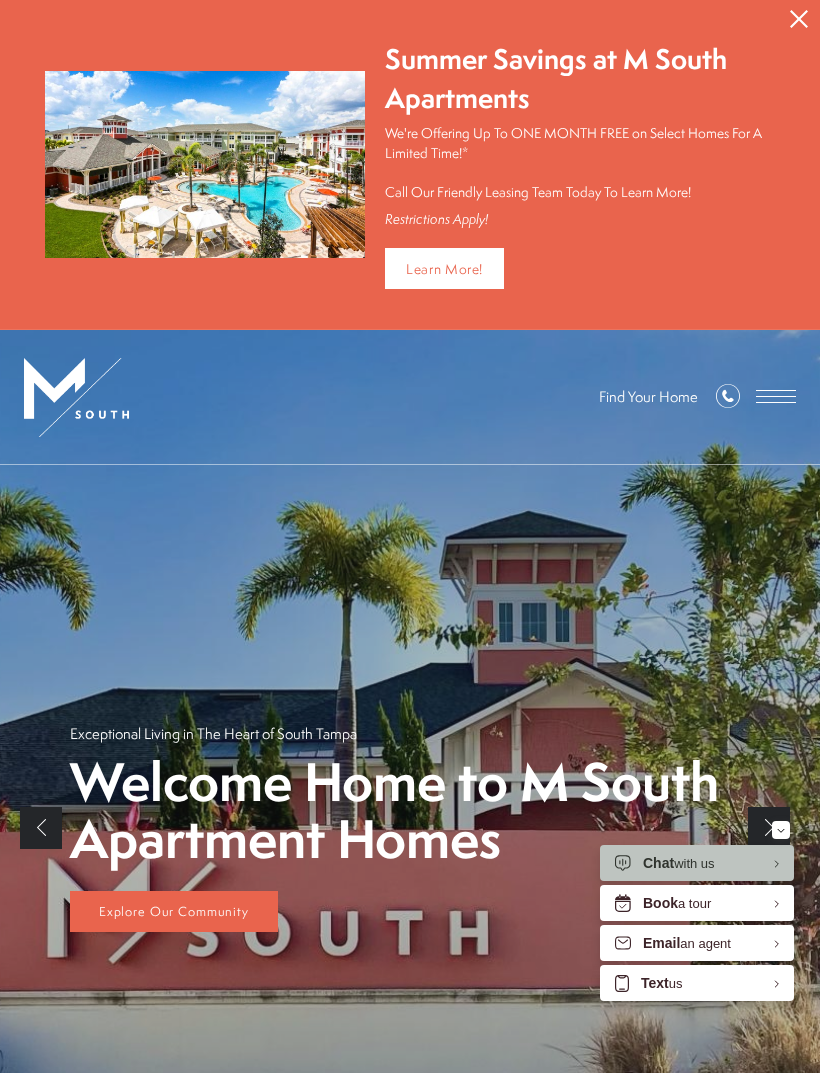 scroll, scrollTop: 0, scrollLeft: 0, axis: both 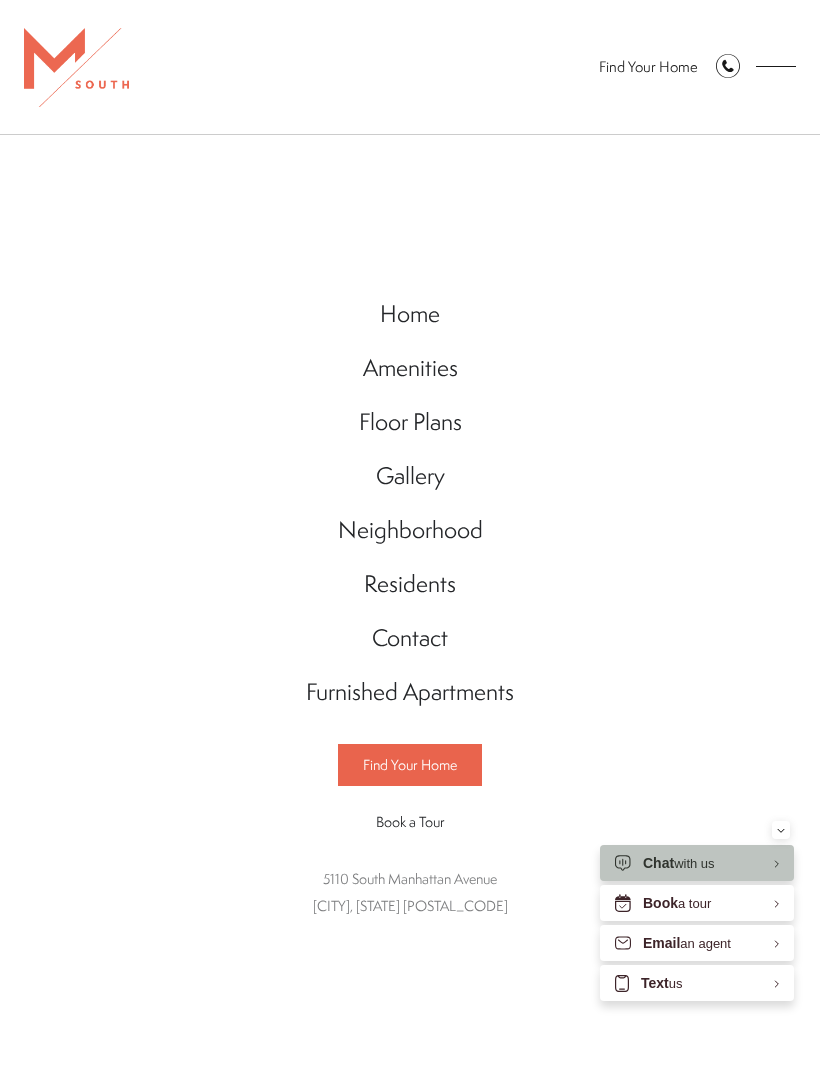 click on "Floor Plans" at bounding box center [410, 421] 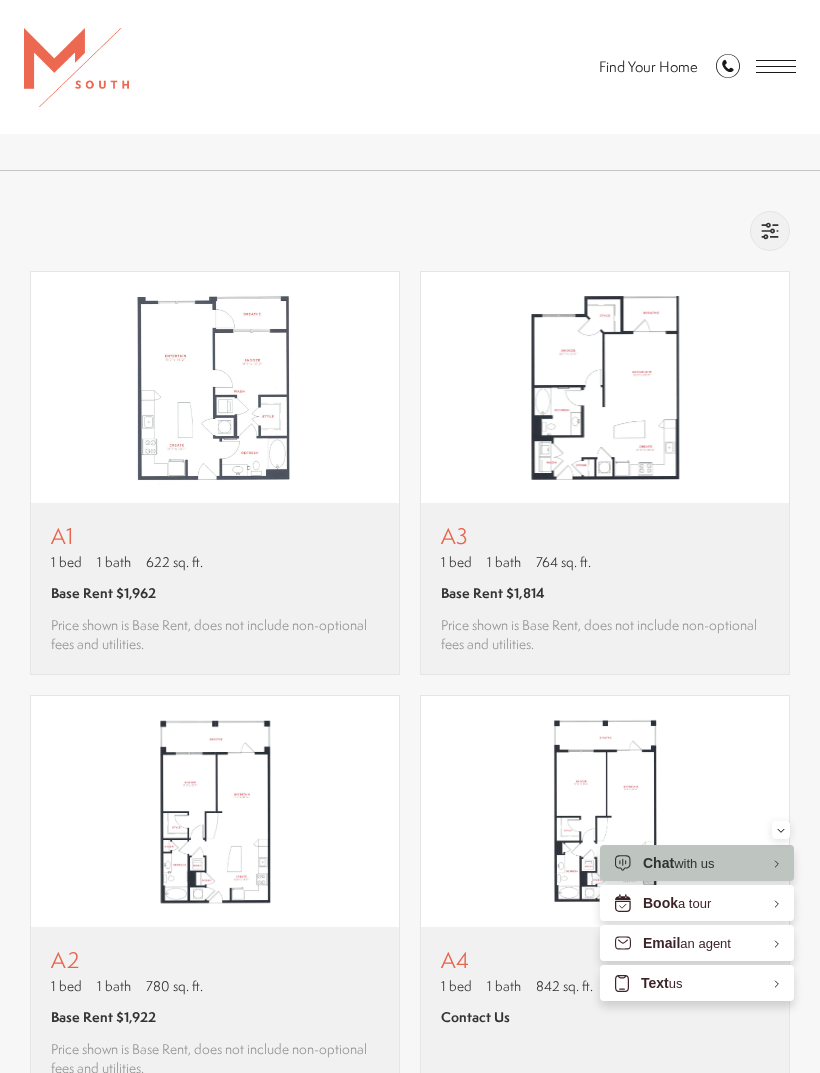 scroll, scrollTop: 0, scrollLeft: 0, axis: both 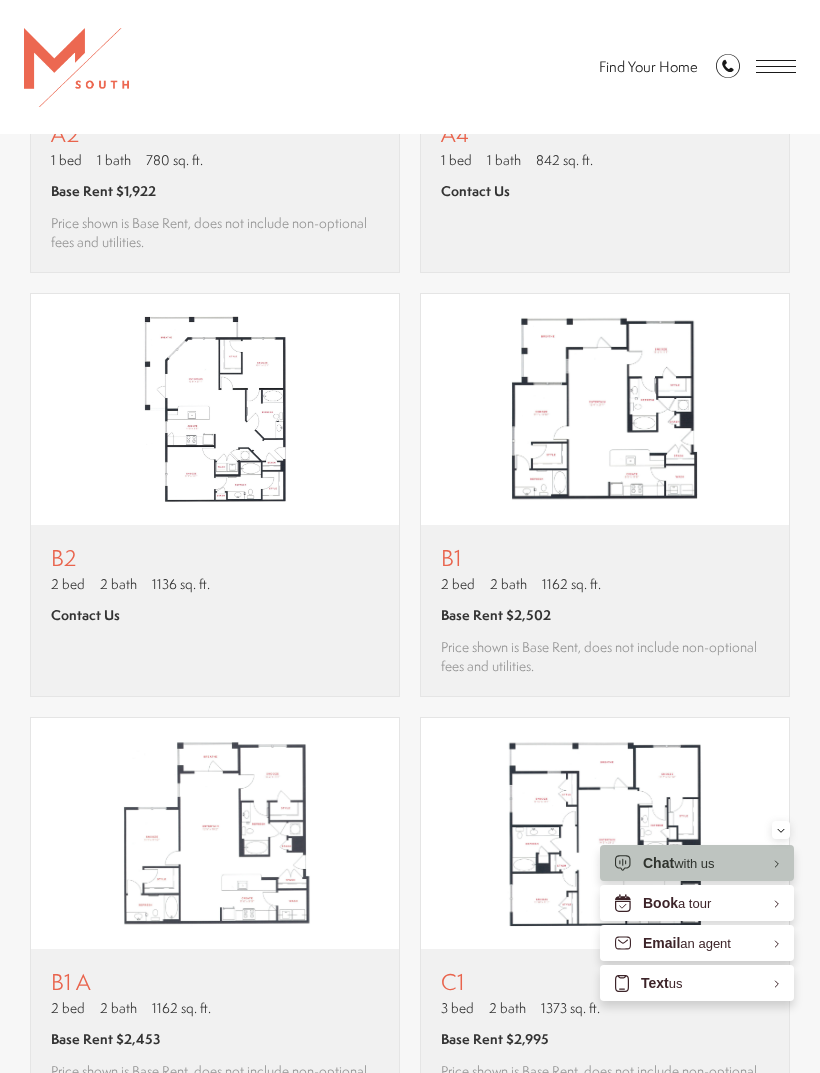 click on "Base Rent $2,502" at bounding box center [605, 615] 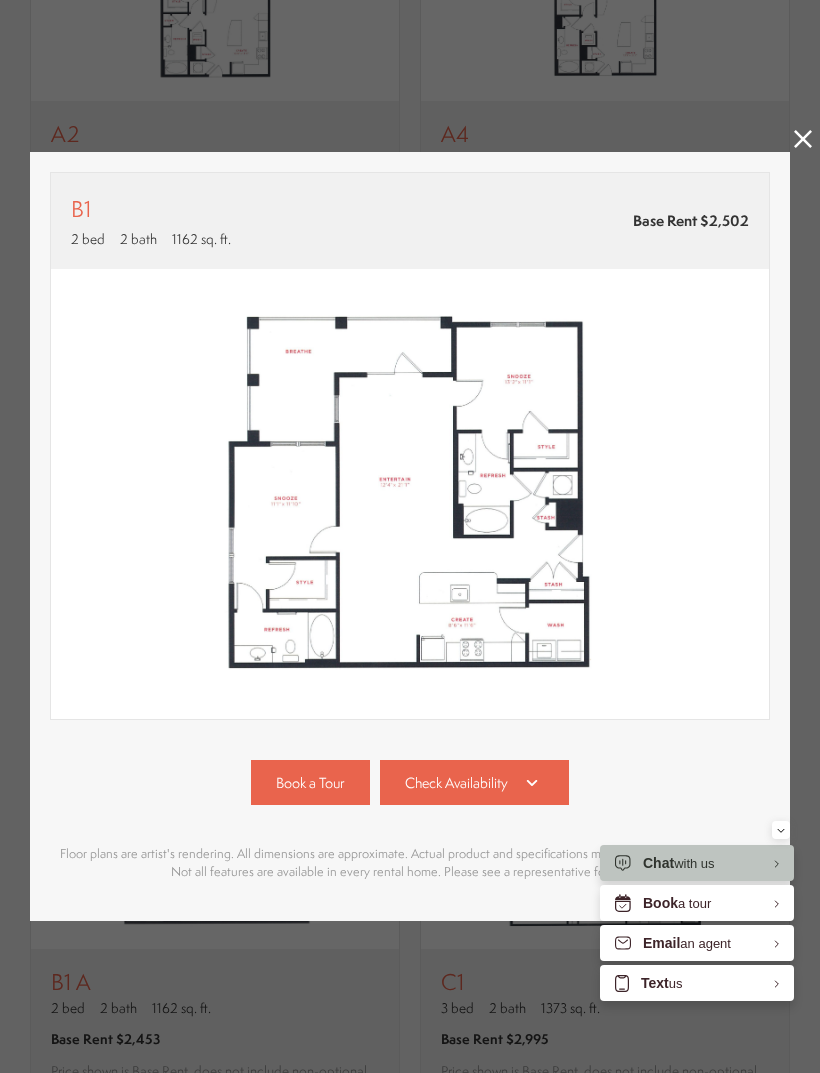 click 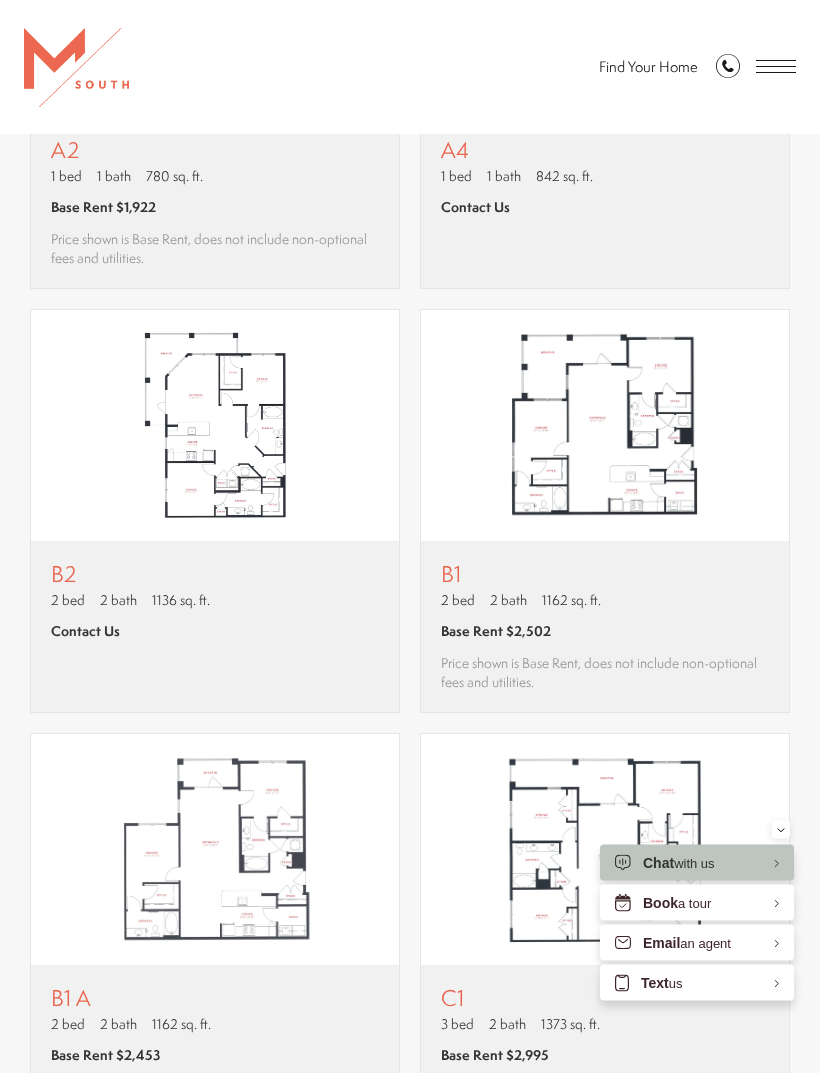 scroll, scrollTop: 1666, scrollLeft: 0, axis: vertical 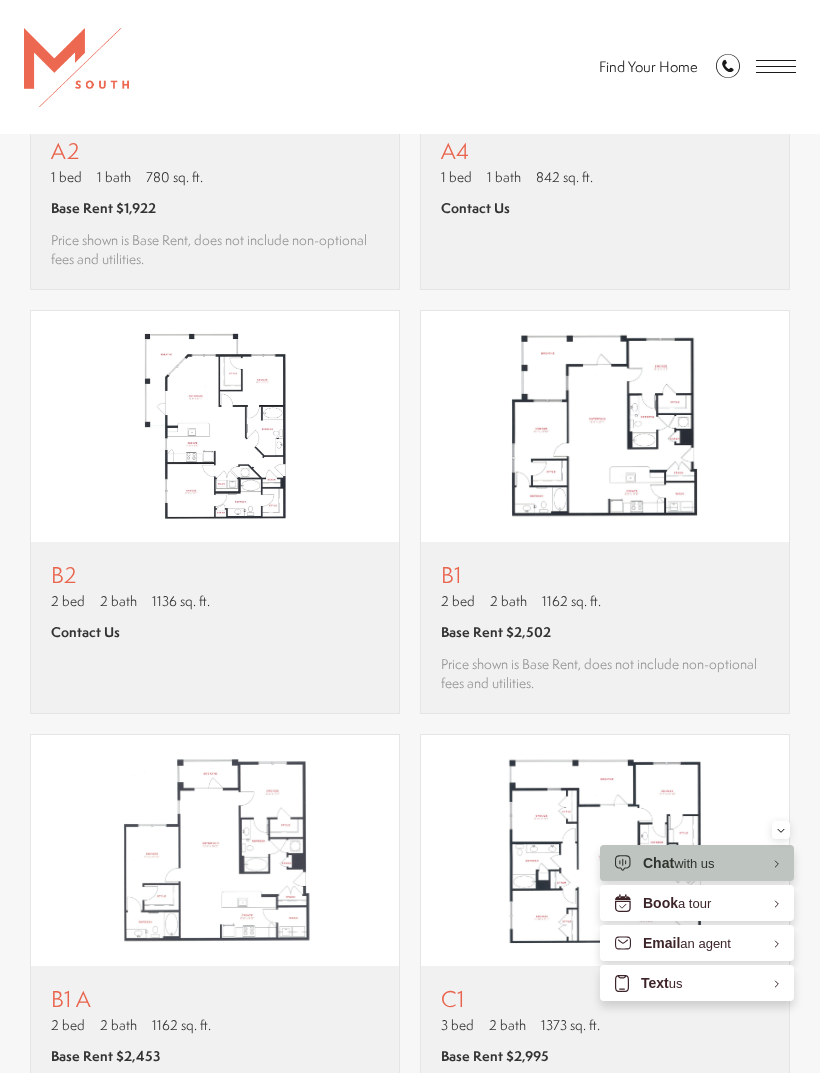 click on "Book a Tour
813-570-8014
Find Your Home" at bounding box center [410, 67] 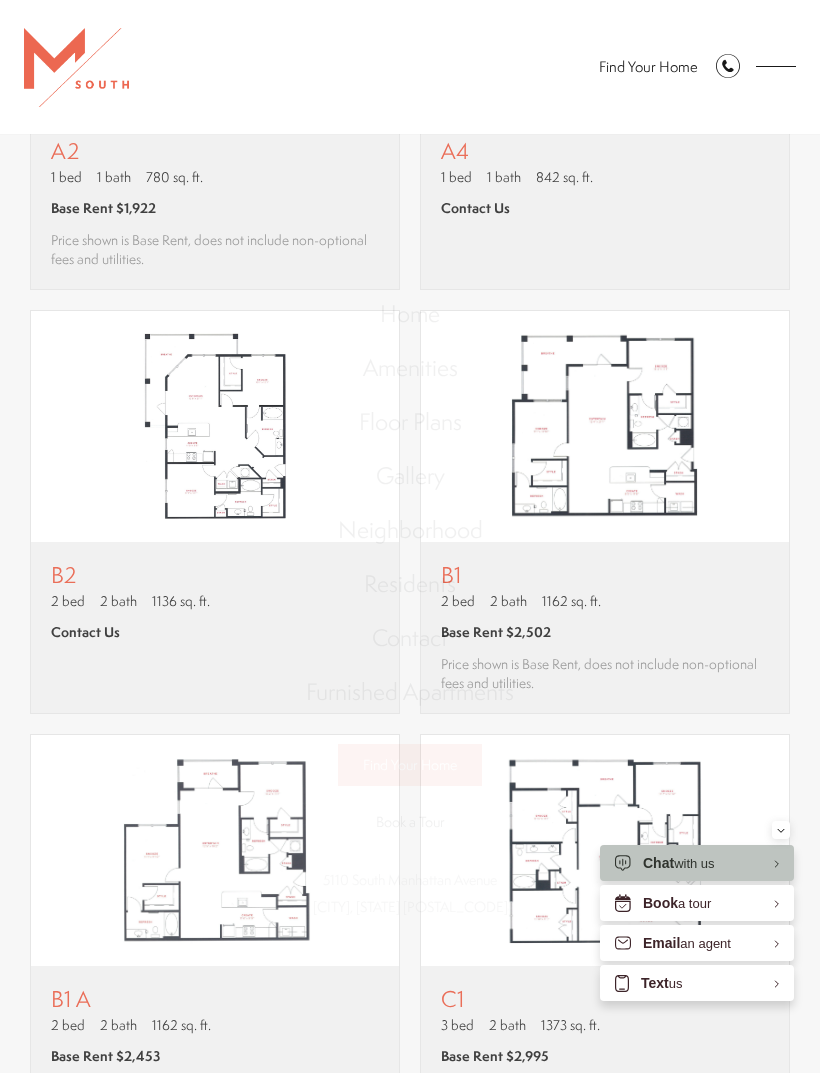scroll, scrollTop: 0, scrollLeft: 0, axis: both 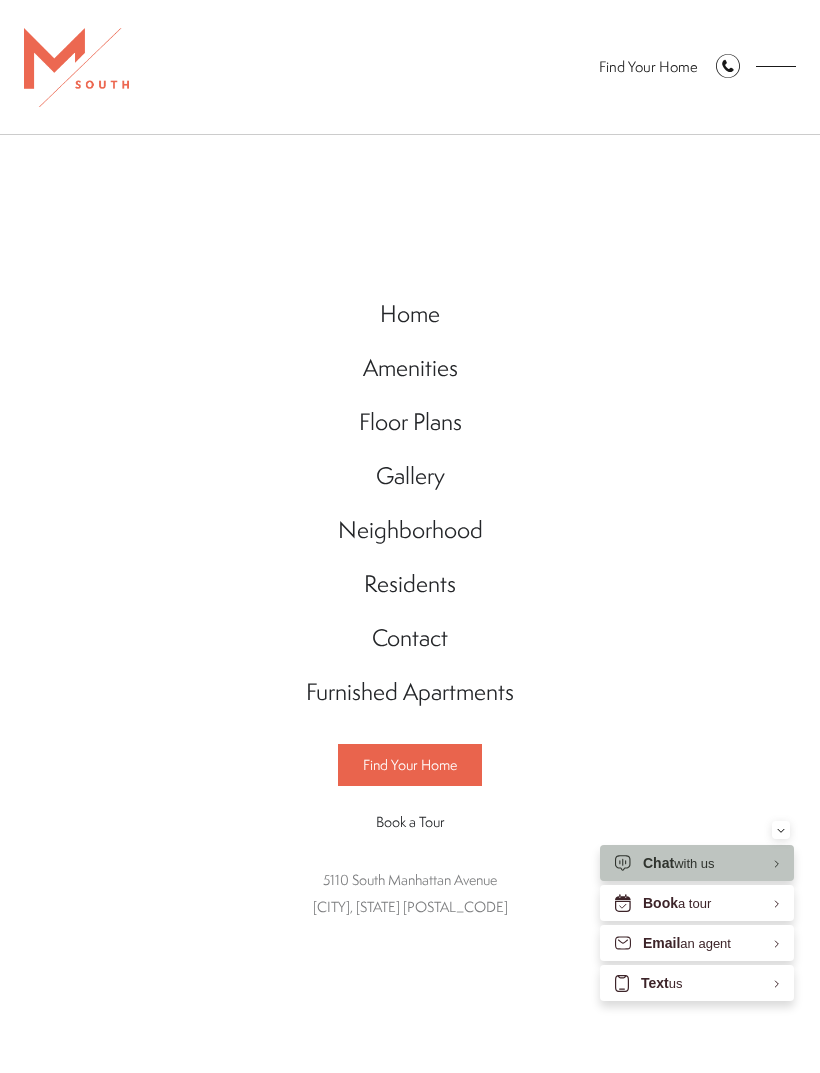 click on "Gallery" at bounding box center (410, 475) 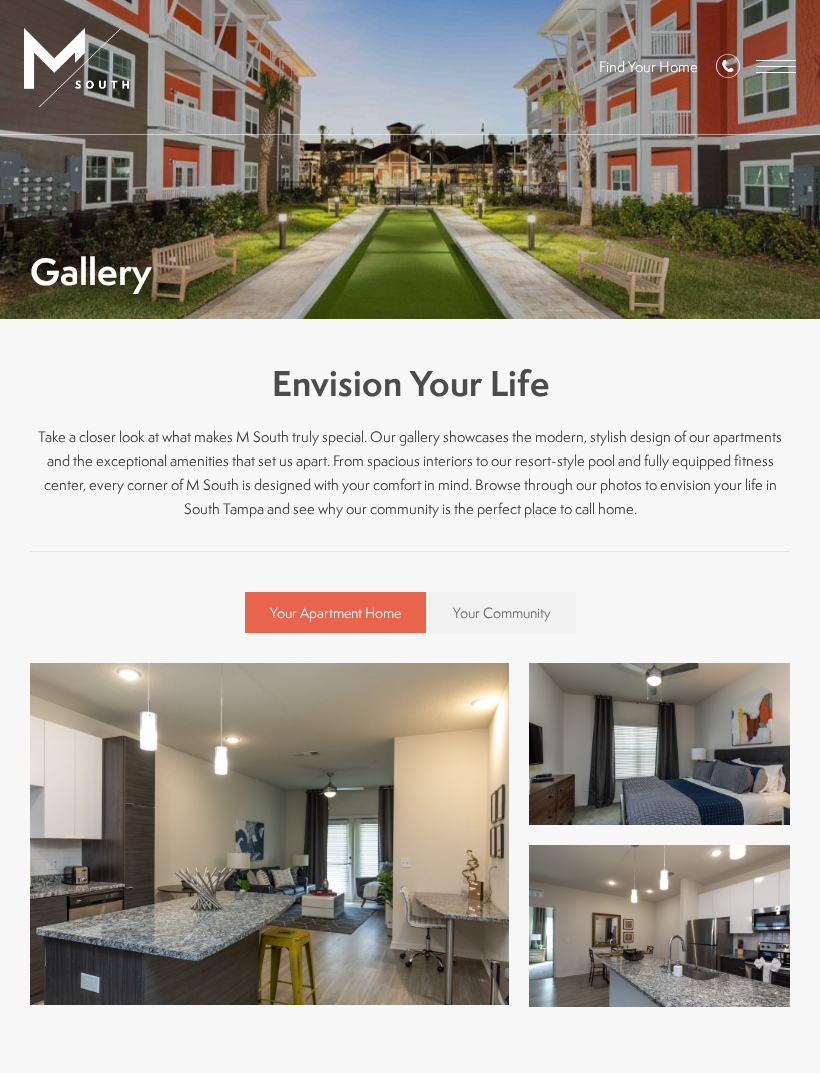 scroll, scrollTop: 0, scrollLeft: 0, axis: both 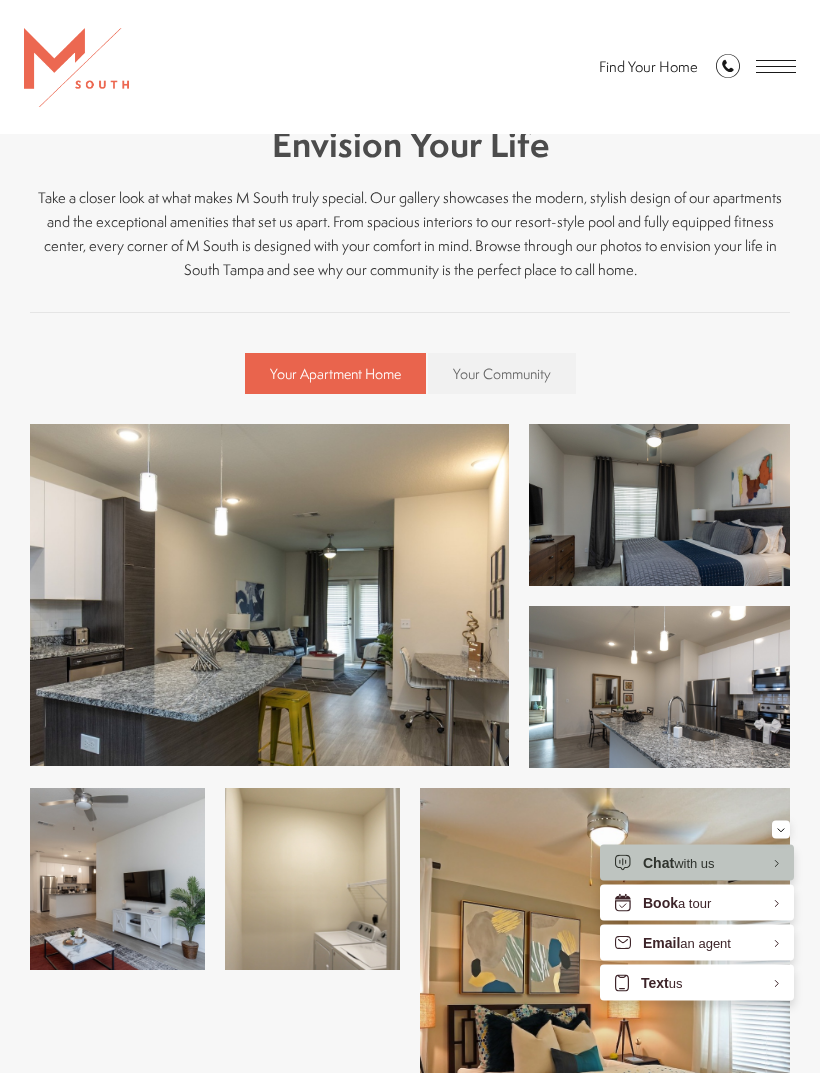 click at bounding box center (269, 596) 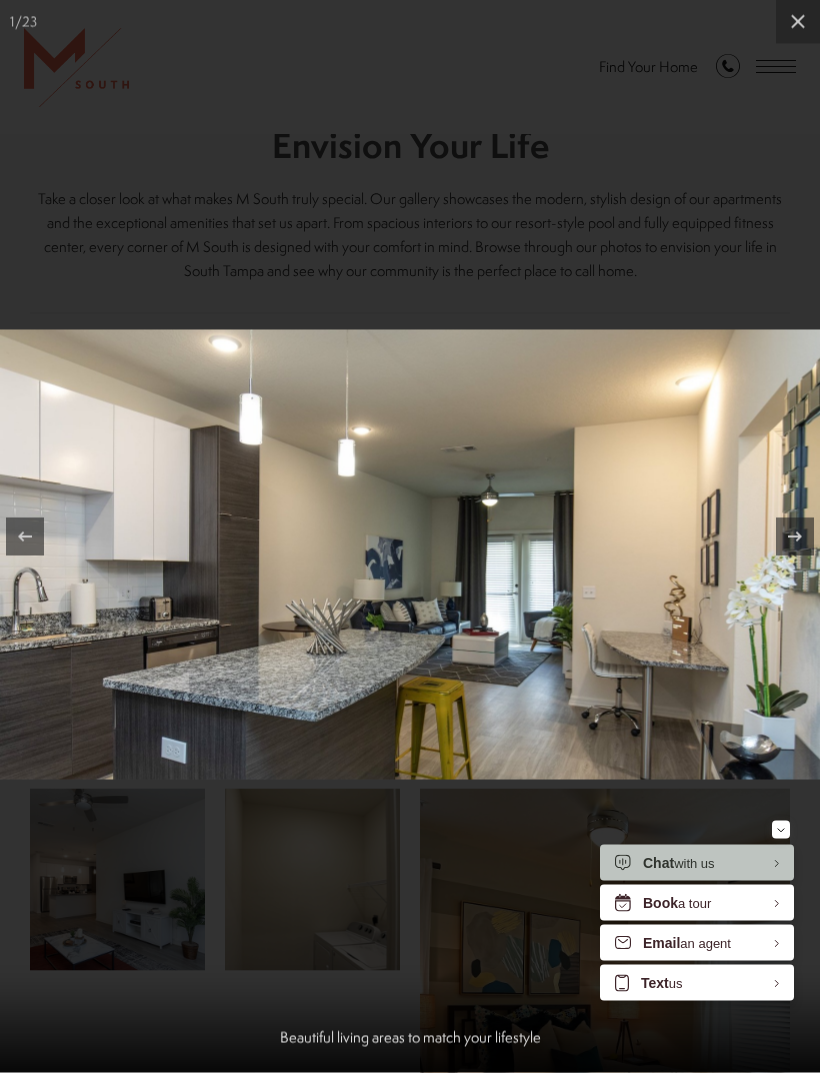 scroll, scrollTop: 239, scrollLeft: 0, axis: vertical 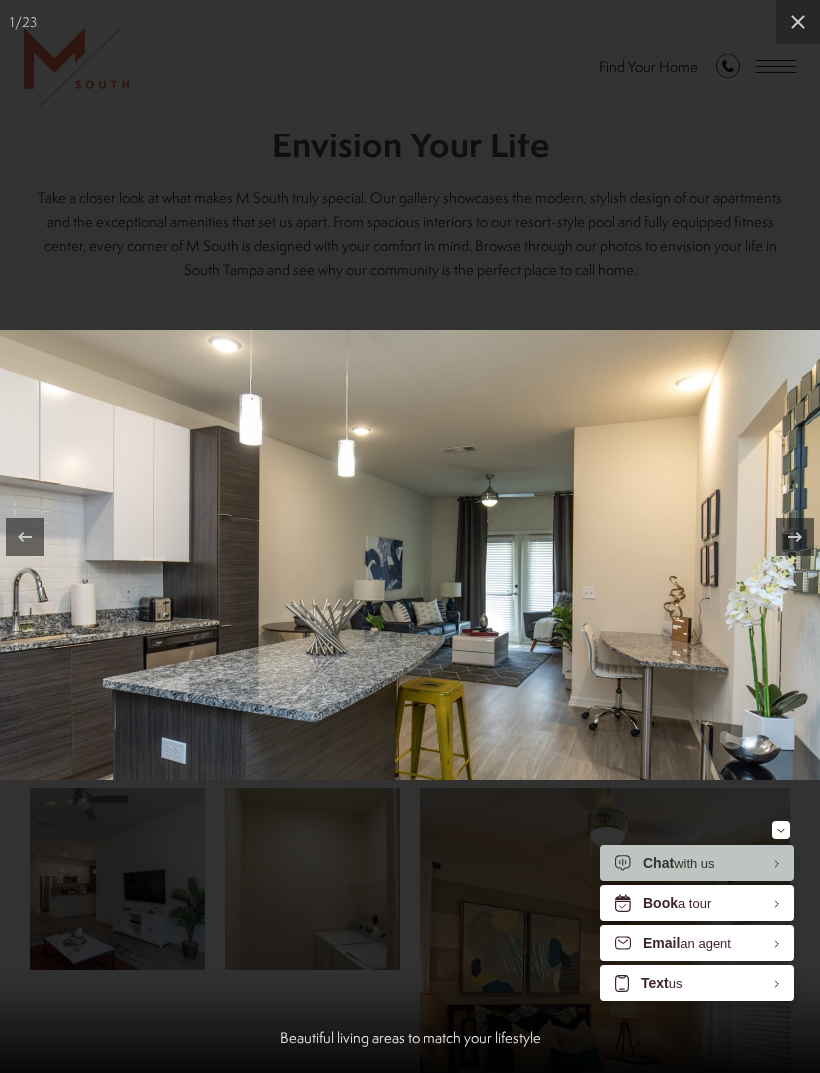 click at bounding box center [798, 22] 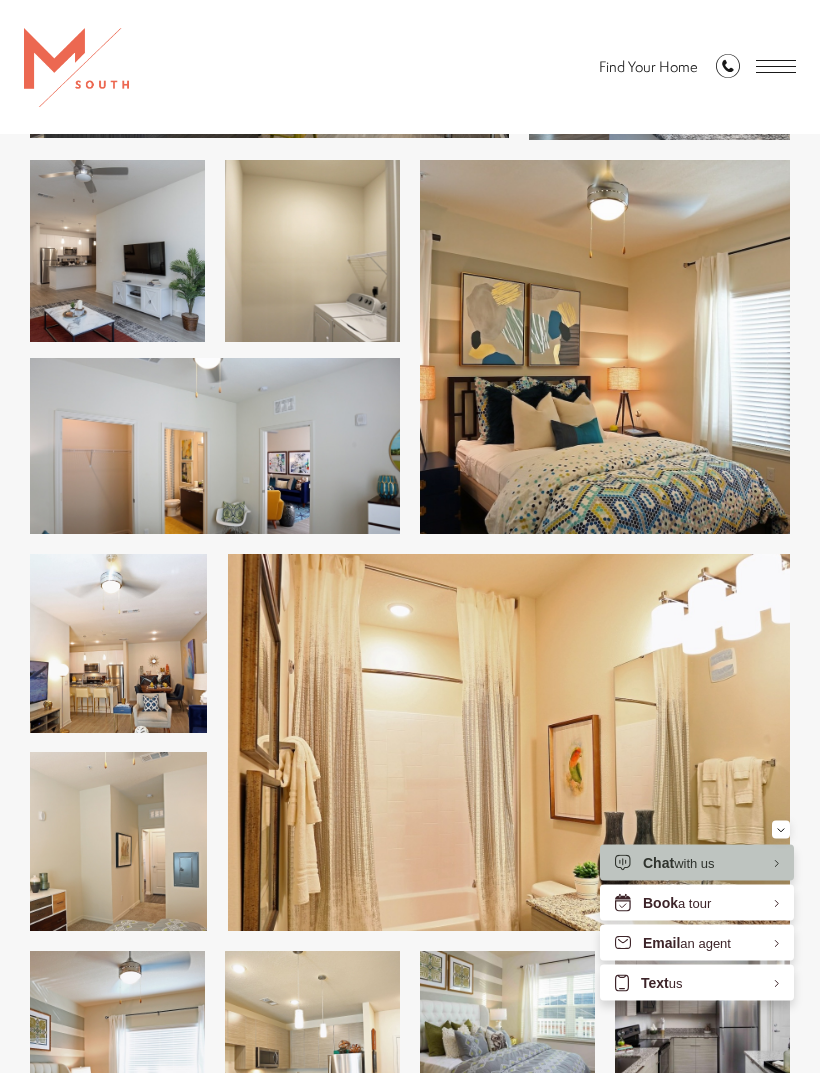 scroll, scrollTop: 867, scrollLeft: 0, axis: vertical 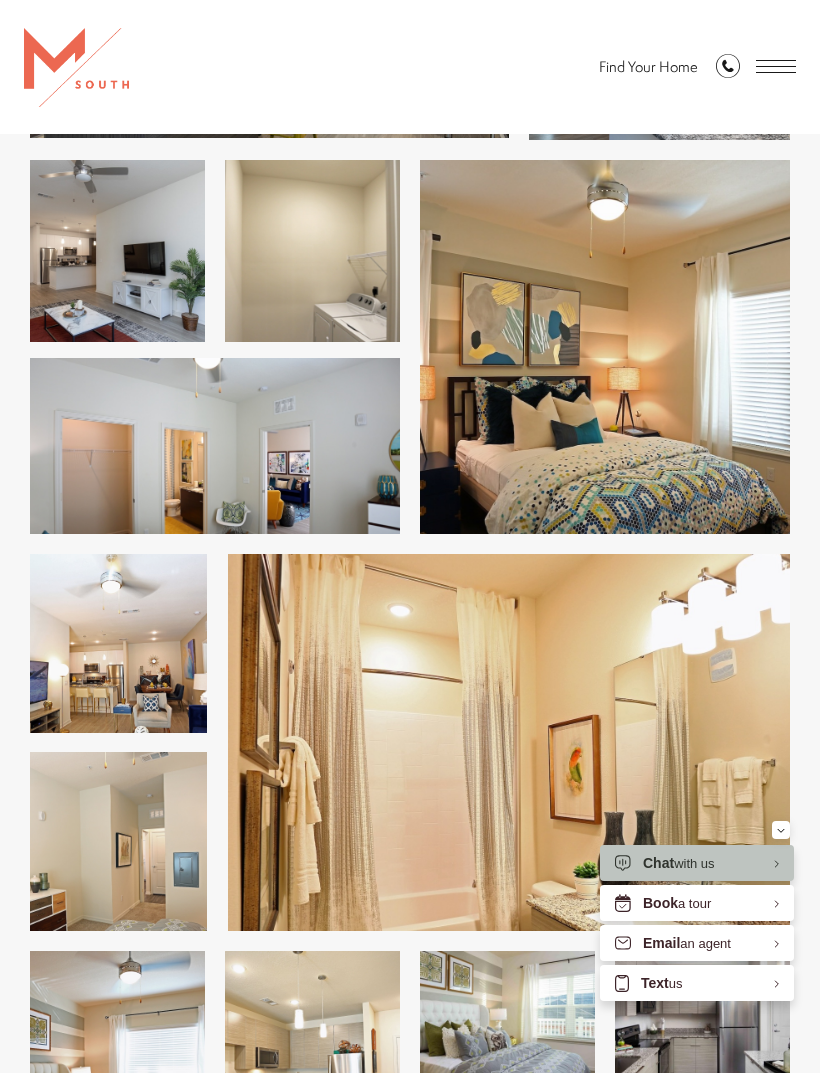 click at bounding box center [509, 742] 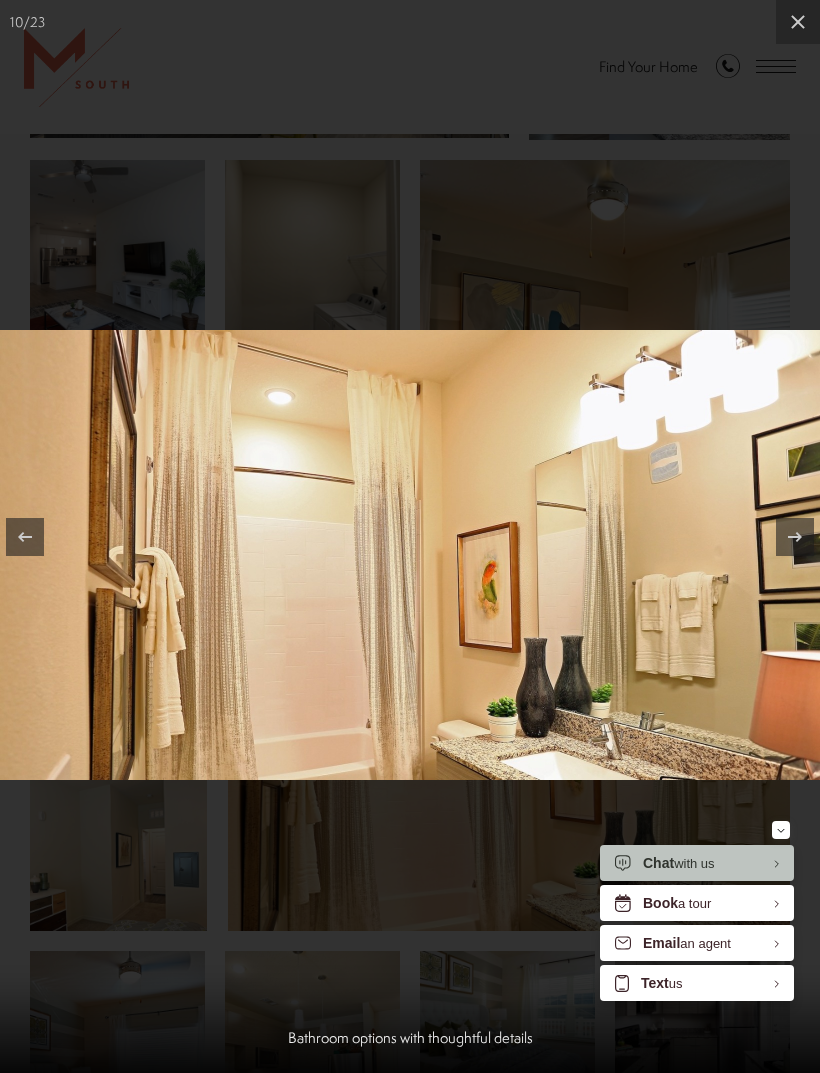 click 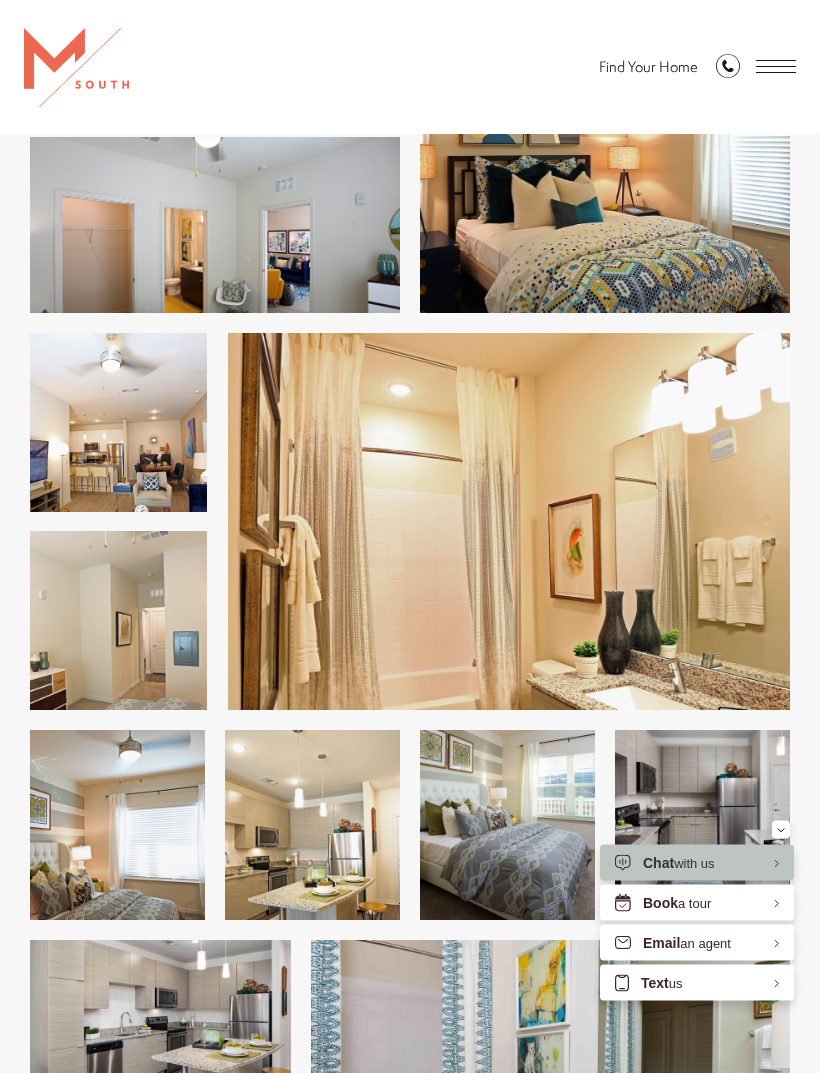 scroll, scrollTop: 1089, scrollLeft: 0, axis: vertical 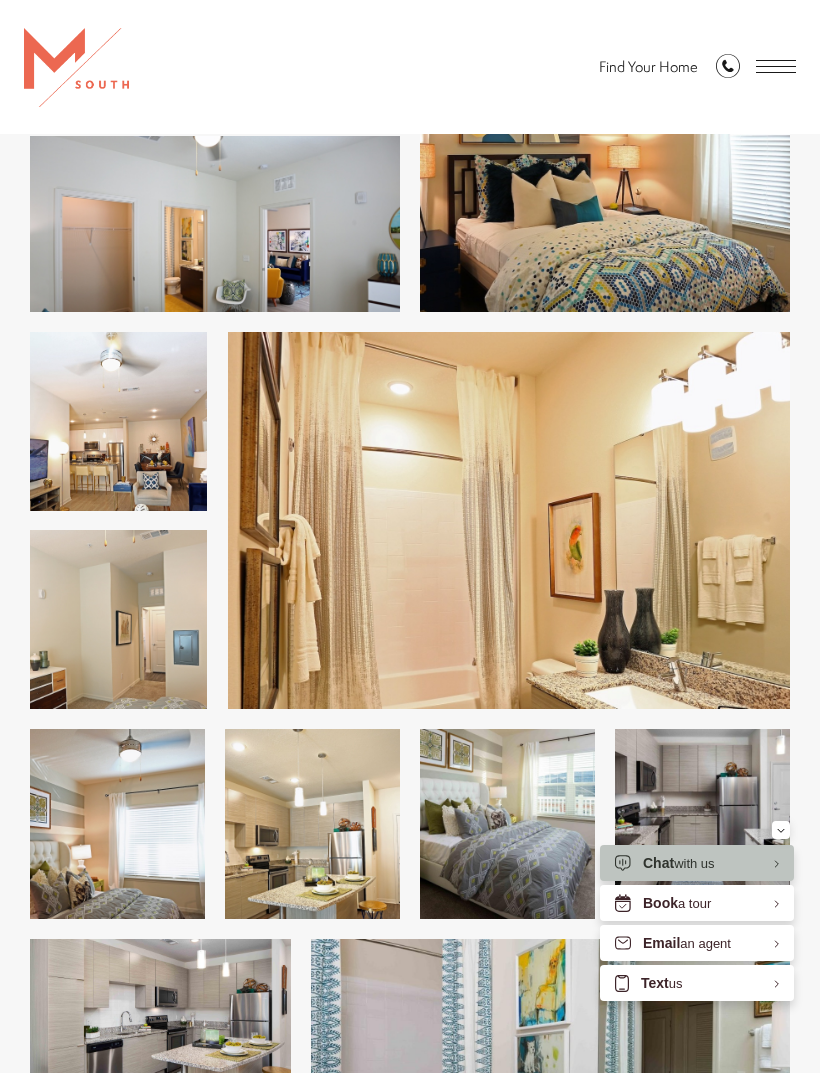 click at bounding box center (702, 824) 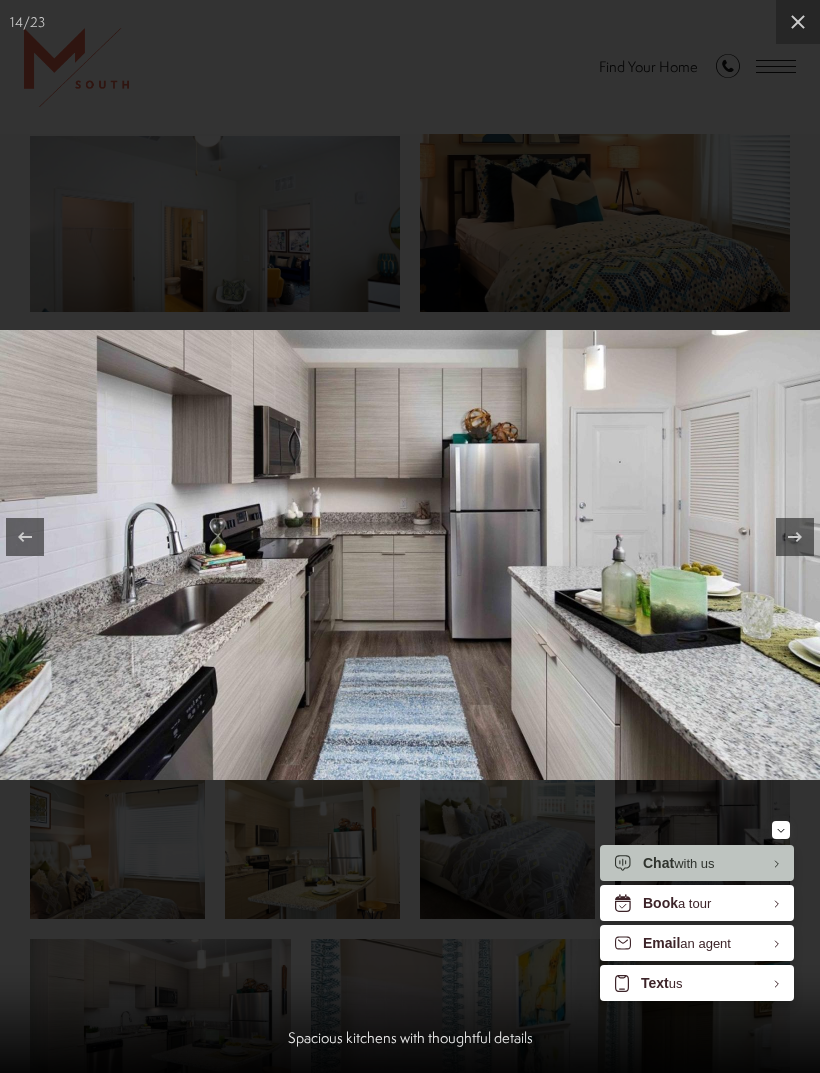 click 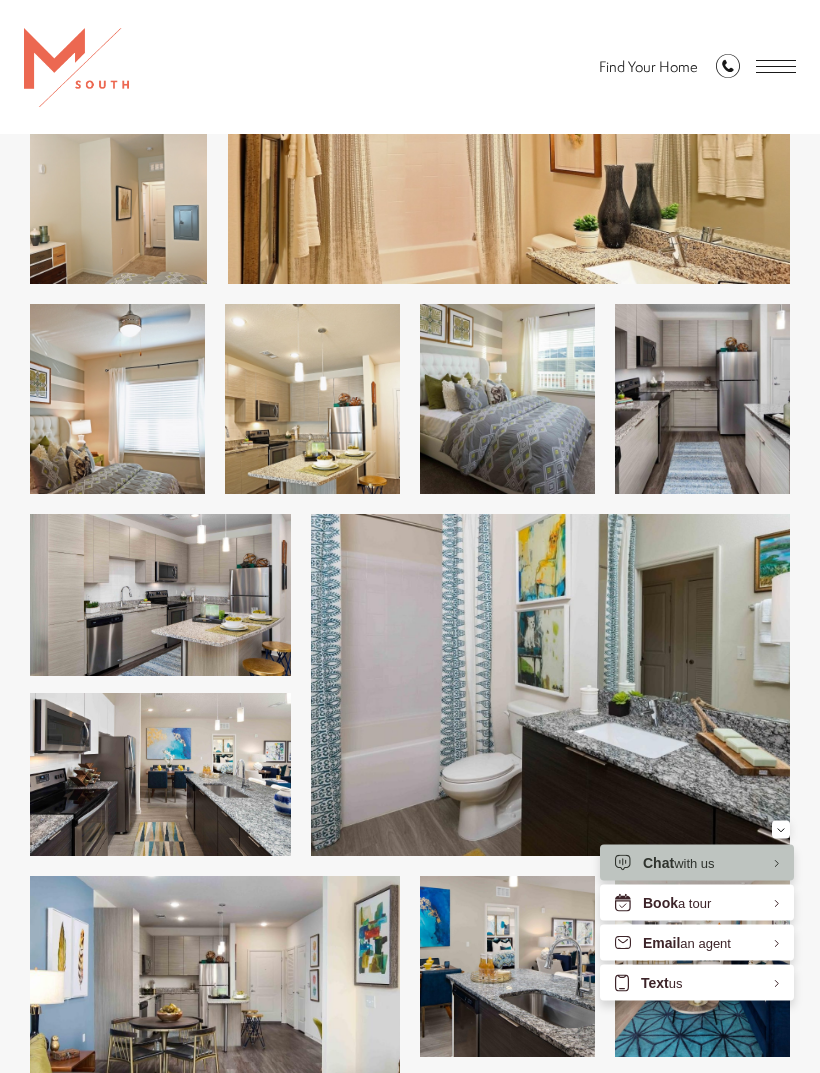 scroll, scrollTop: 1514, scrollLeft: 0, axis: vertical 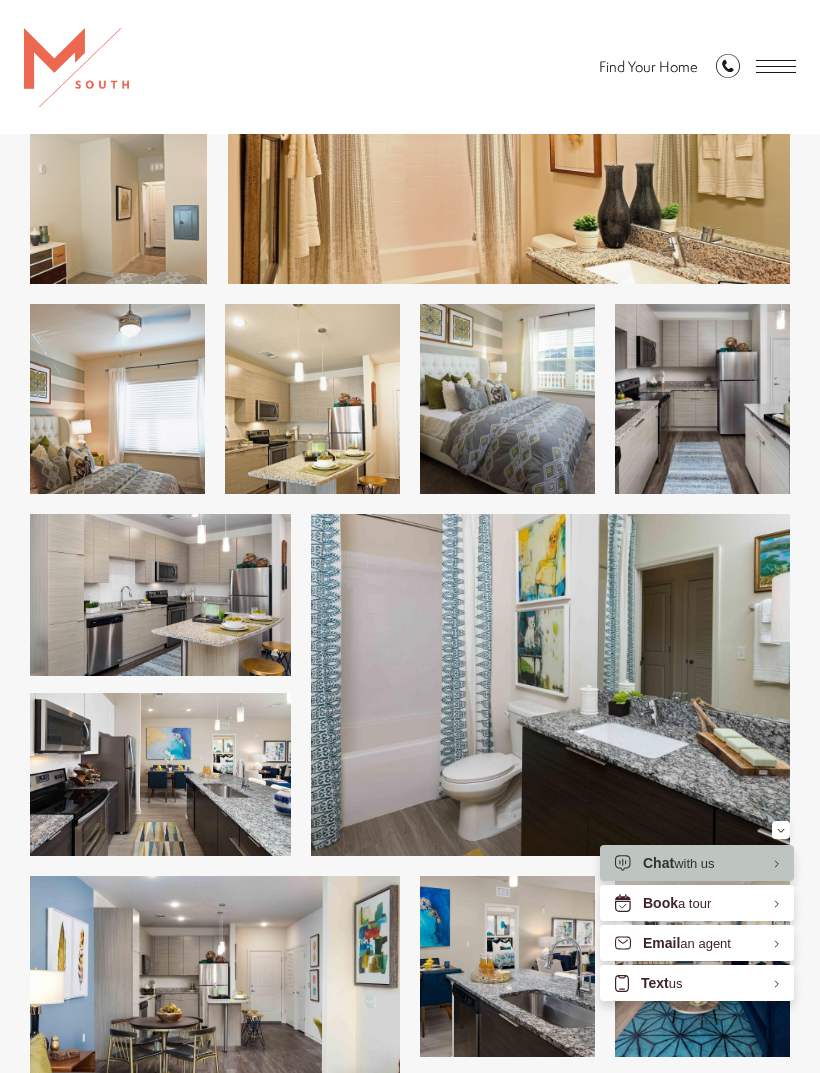 click at bounding box center (160, 774) 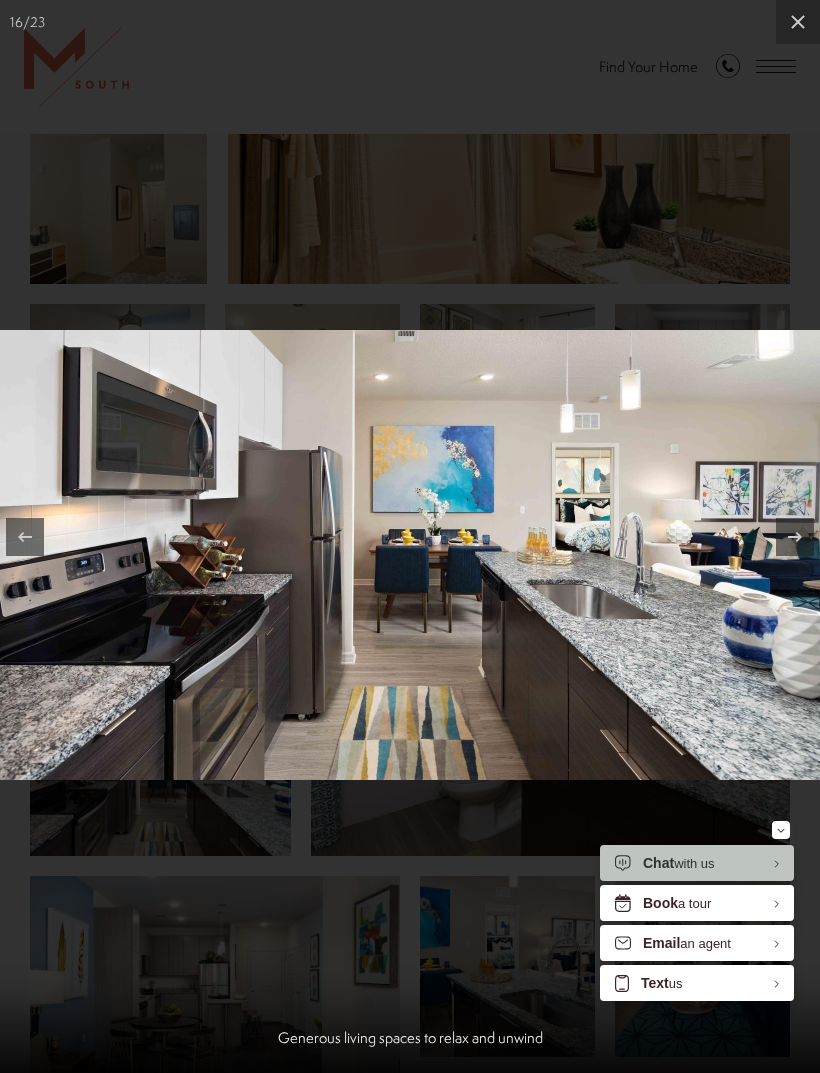 click at bounding box center (798, 22) 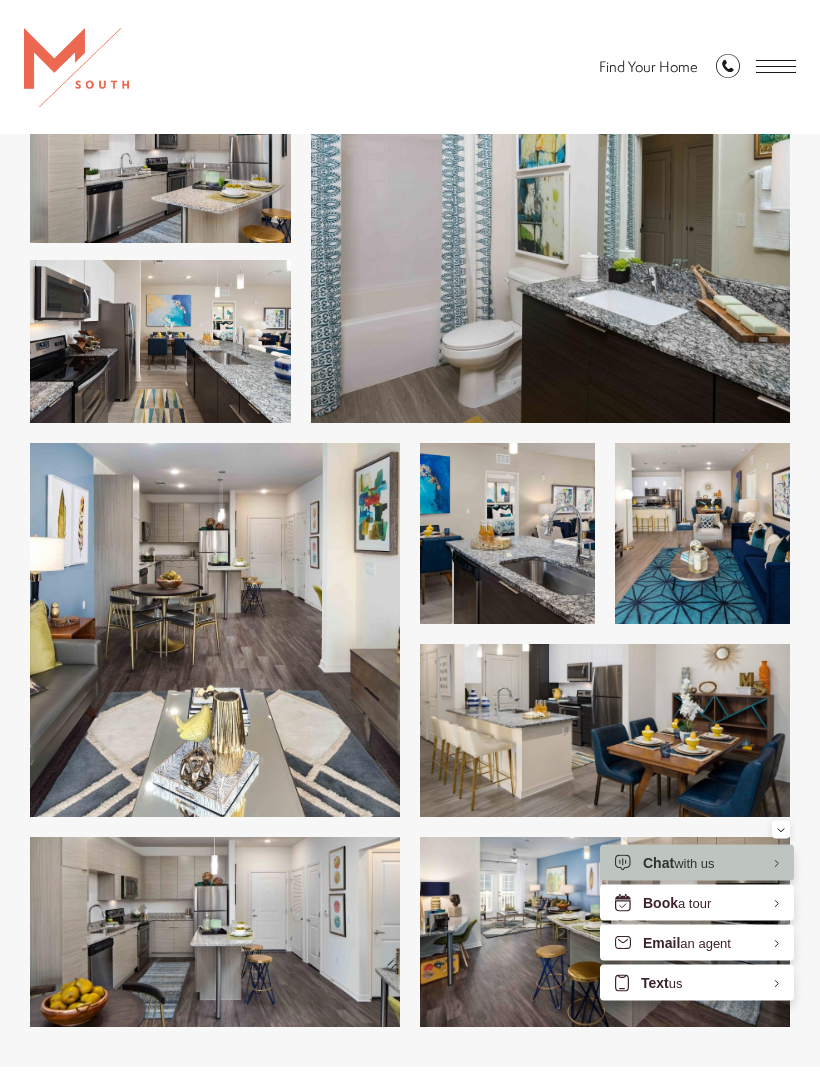 scroll, scrollTop: 1948, scrollLeft: 0, axis: vertical 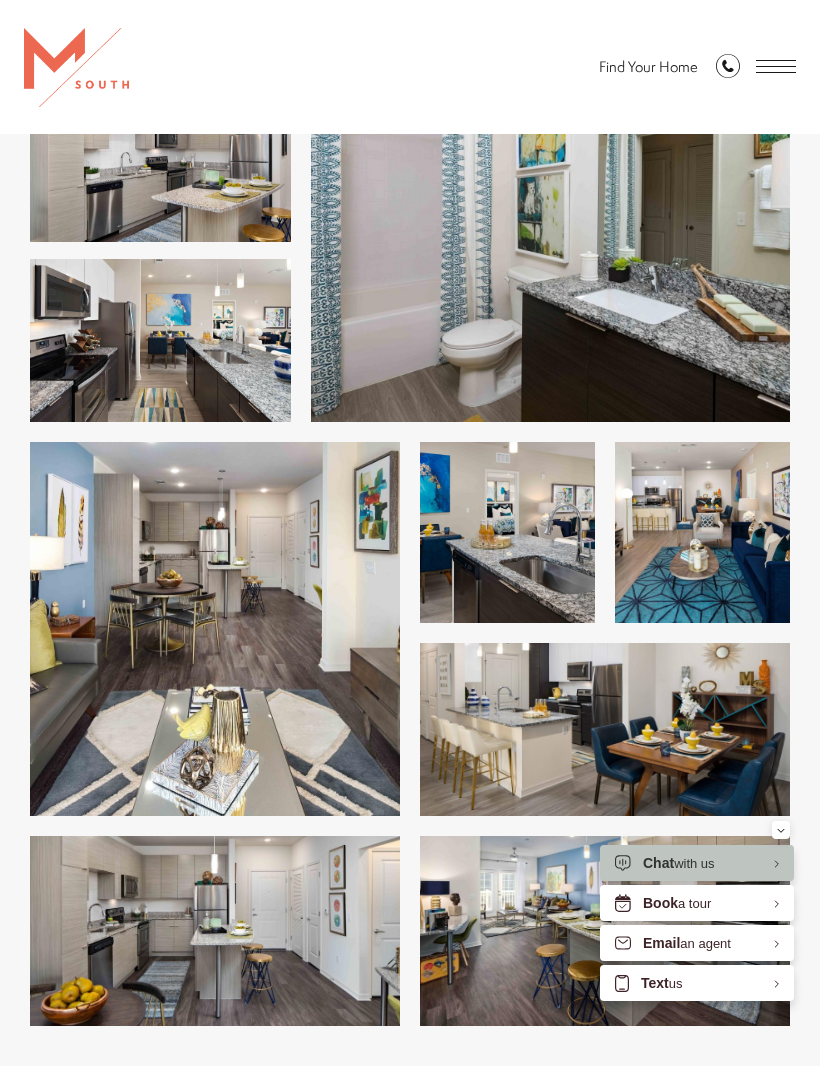 click at bounding box center (215, 931) 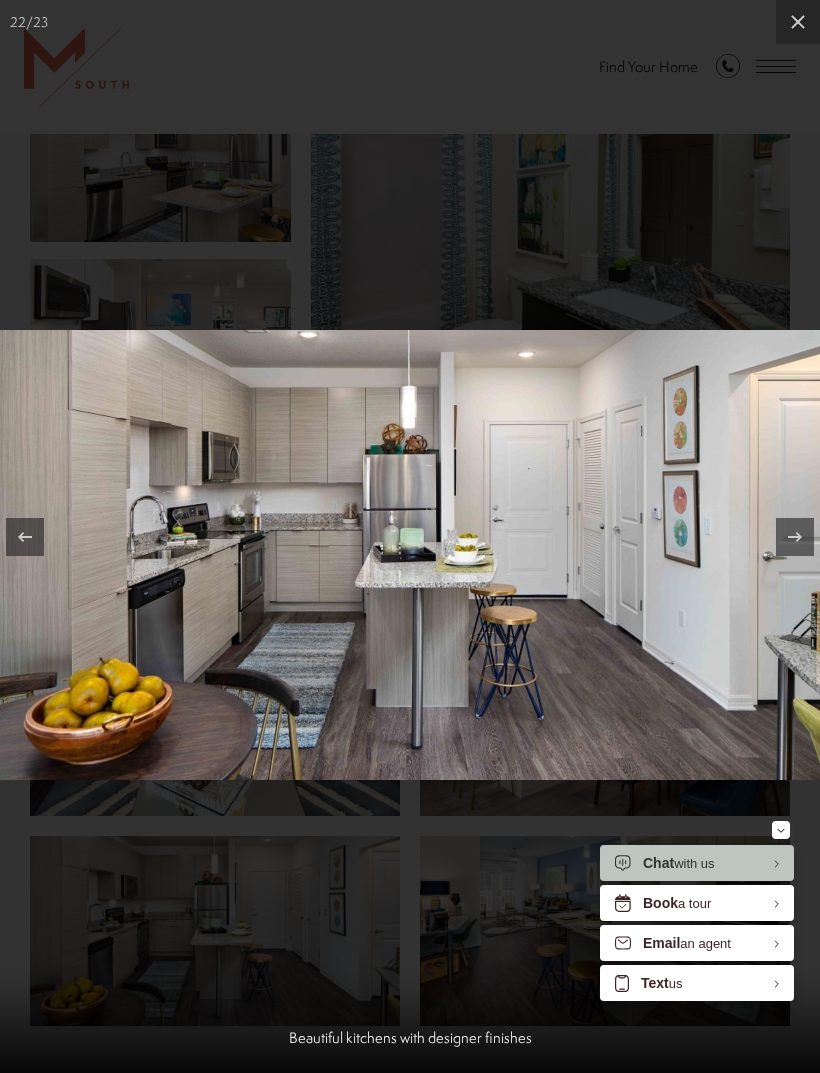 click at bounding box center (798, 22) 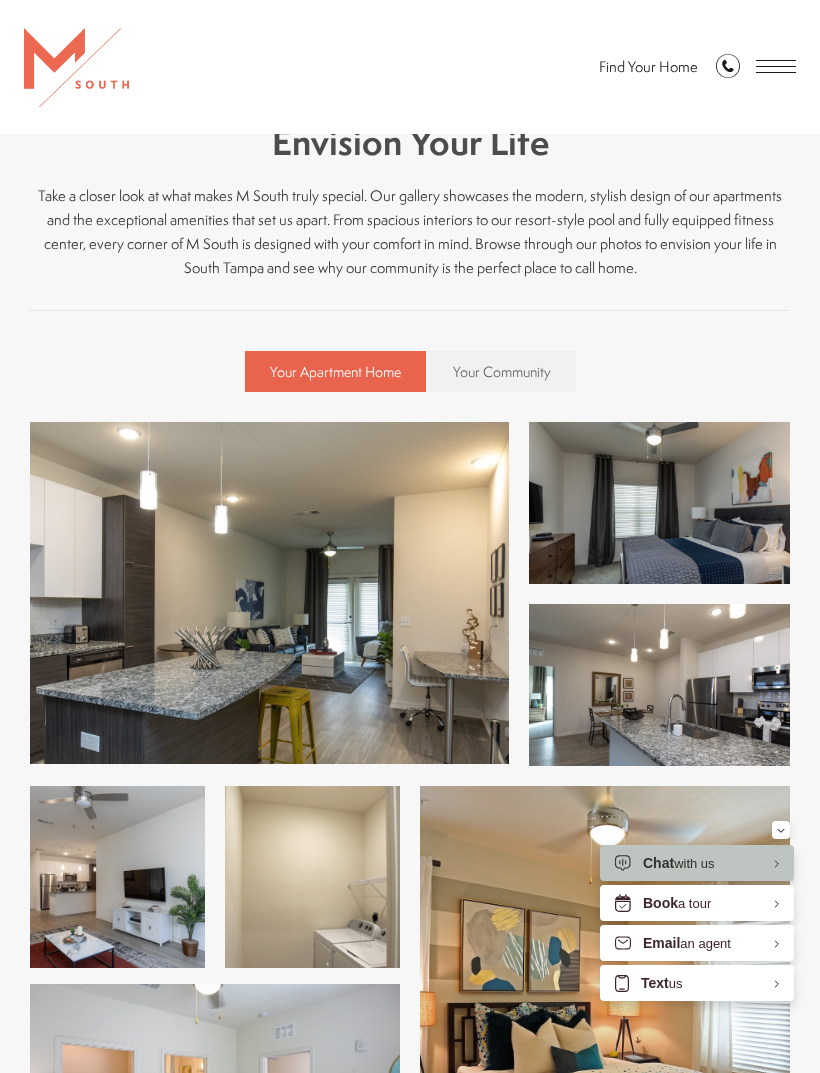 scroll, scrollTop: 241, scrollLeft: 0, axis: vertical 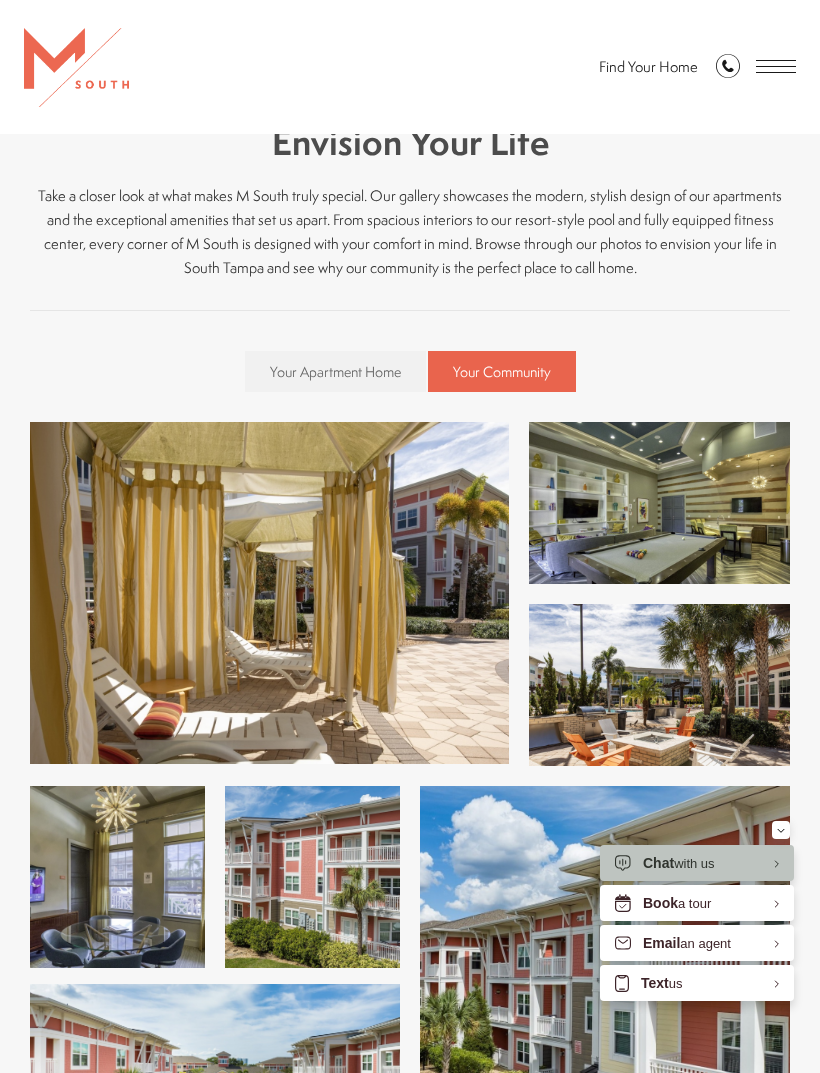 click on "Your Apartment Home" at bounding box center (335, 372) 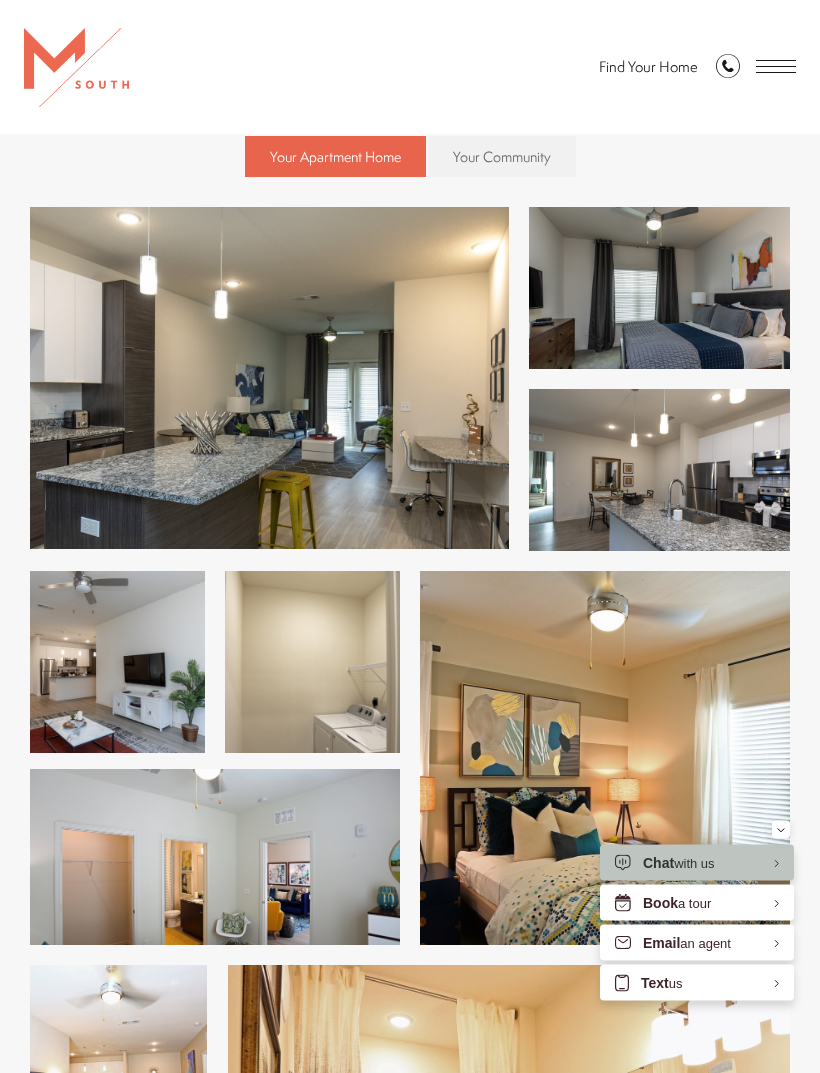 scroll, scrollTop: 552, scrollLeft: 0, axis: vertical 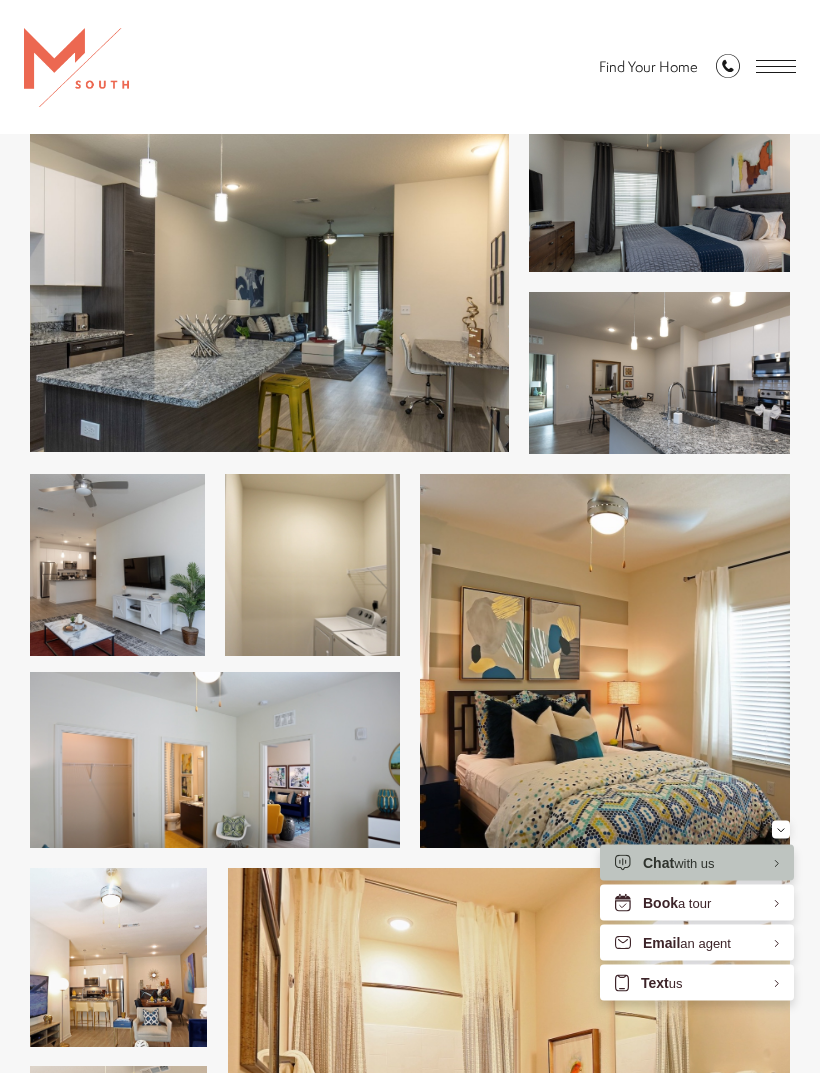 click at bounding box center (312, 566) 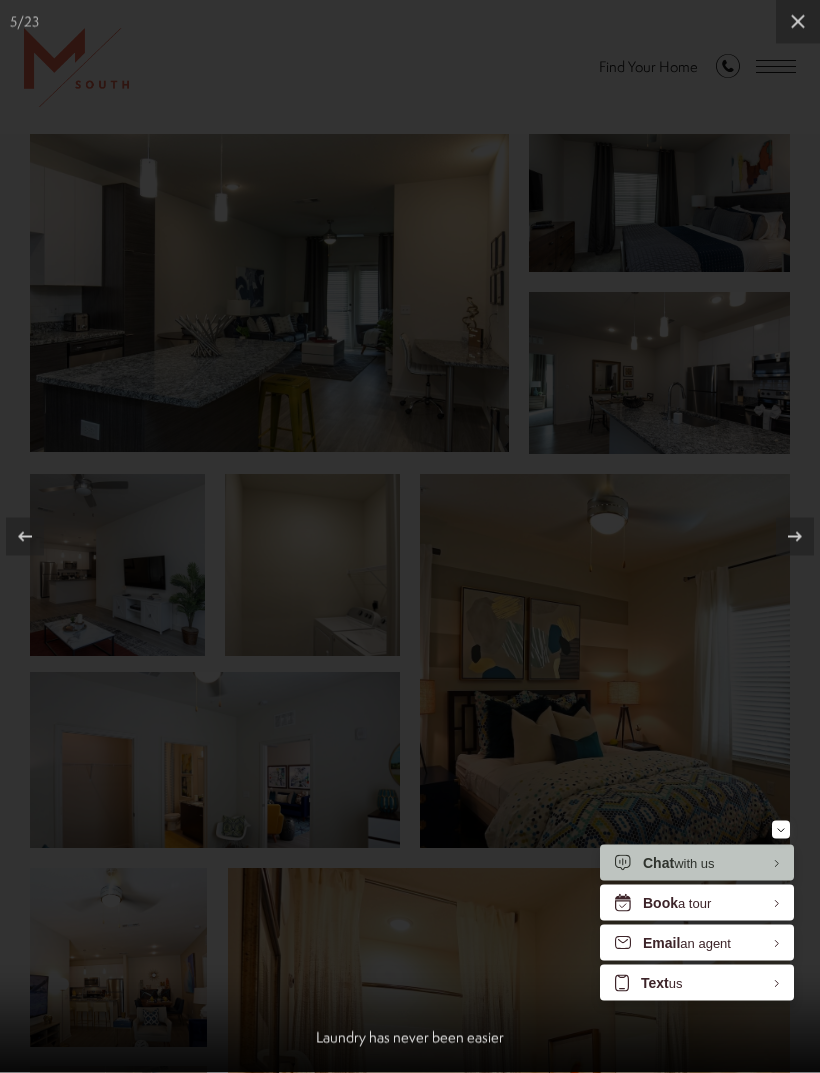 scroll, scrollTop: 553, scrollLeft: 0, axis: vertical 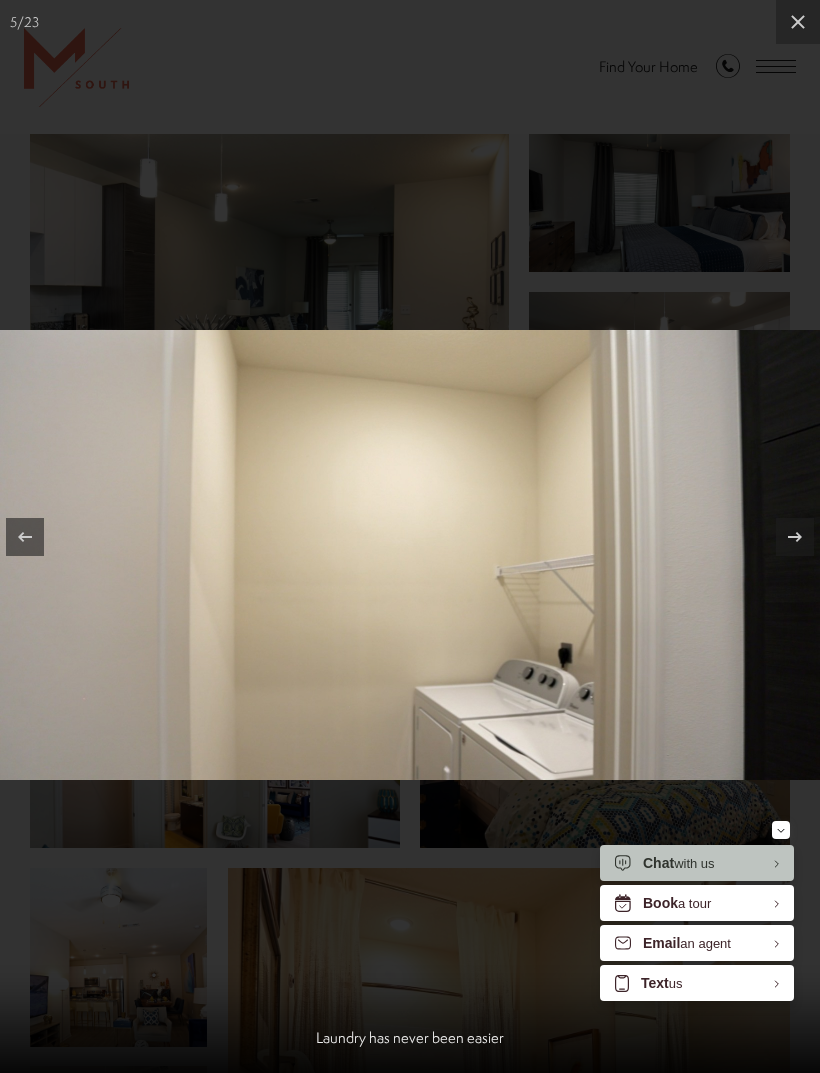 click at bounding box center (798, 22) 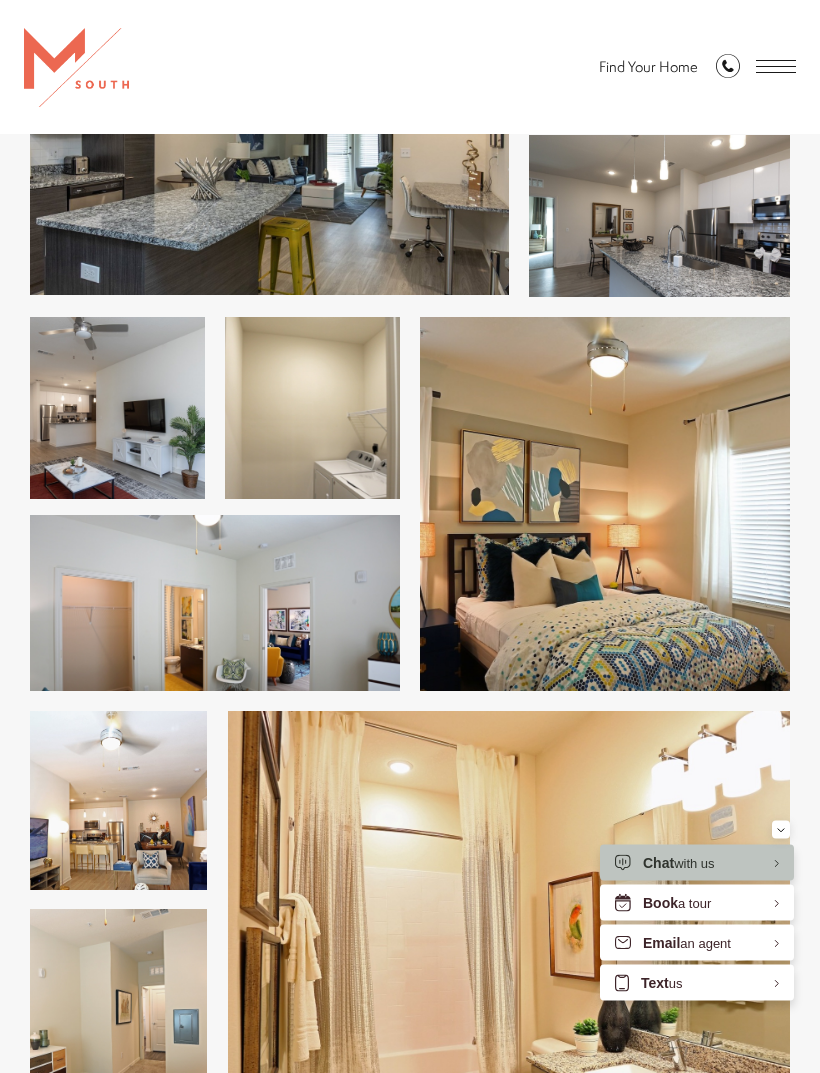 scroll, scrollTop: 710, scrollLeft: 0, axis: vertical 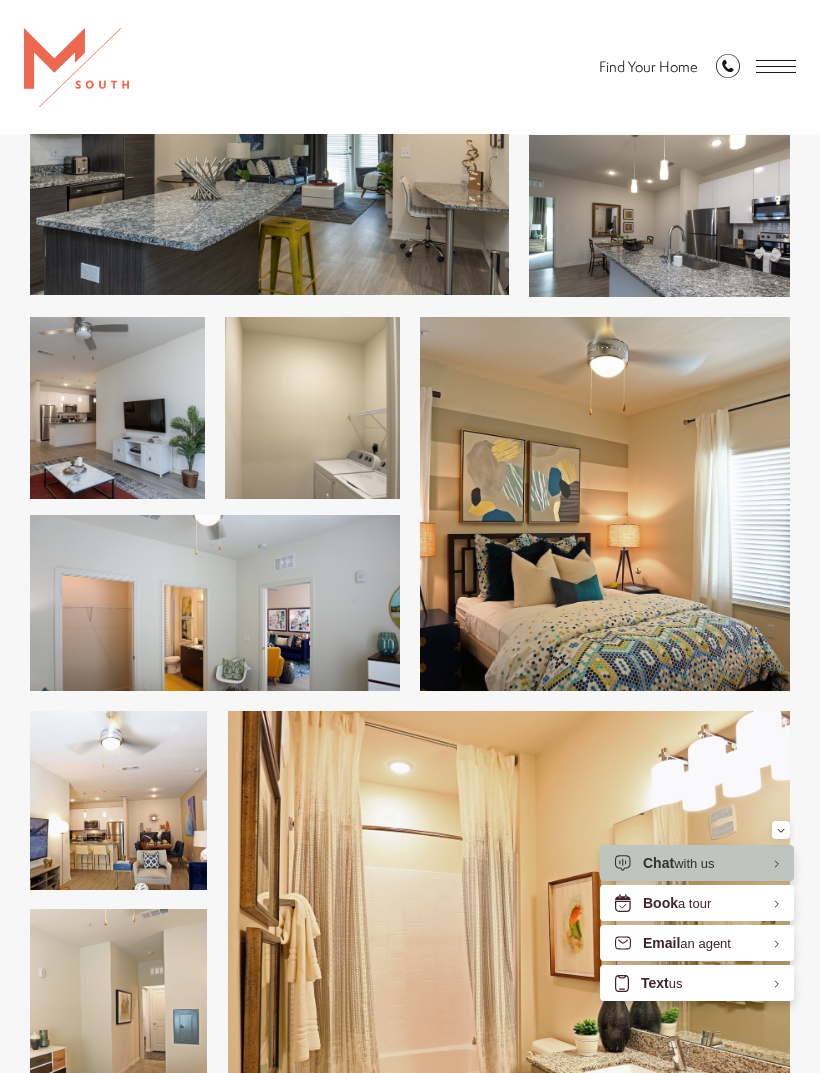 click at bounding box center [118, 800] 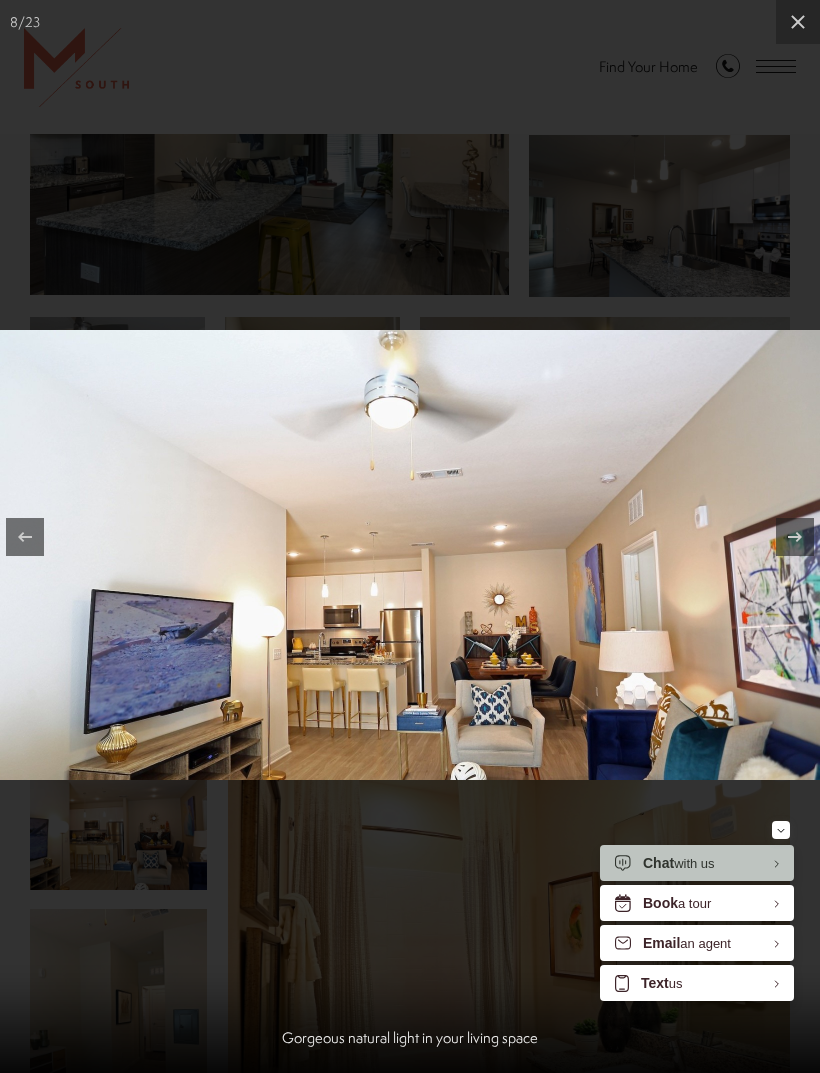 click 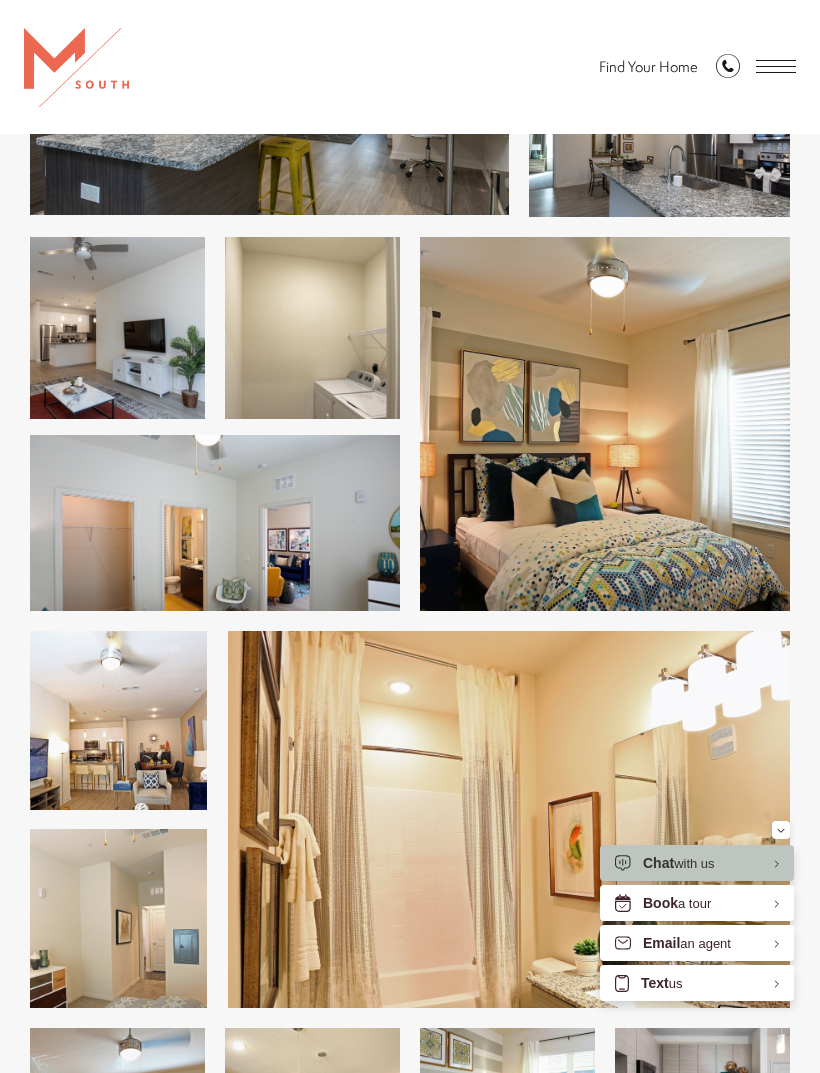 scroll, scrollTop: 799, scrollLeft: 0, axis: vertical 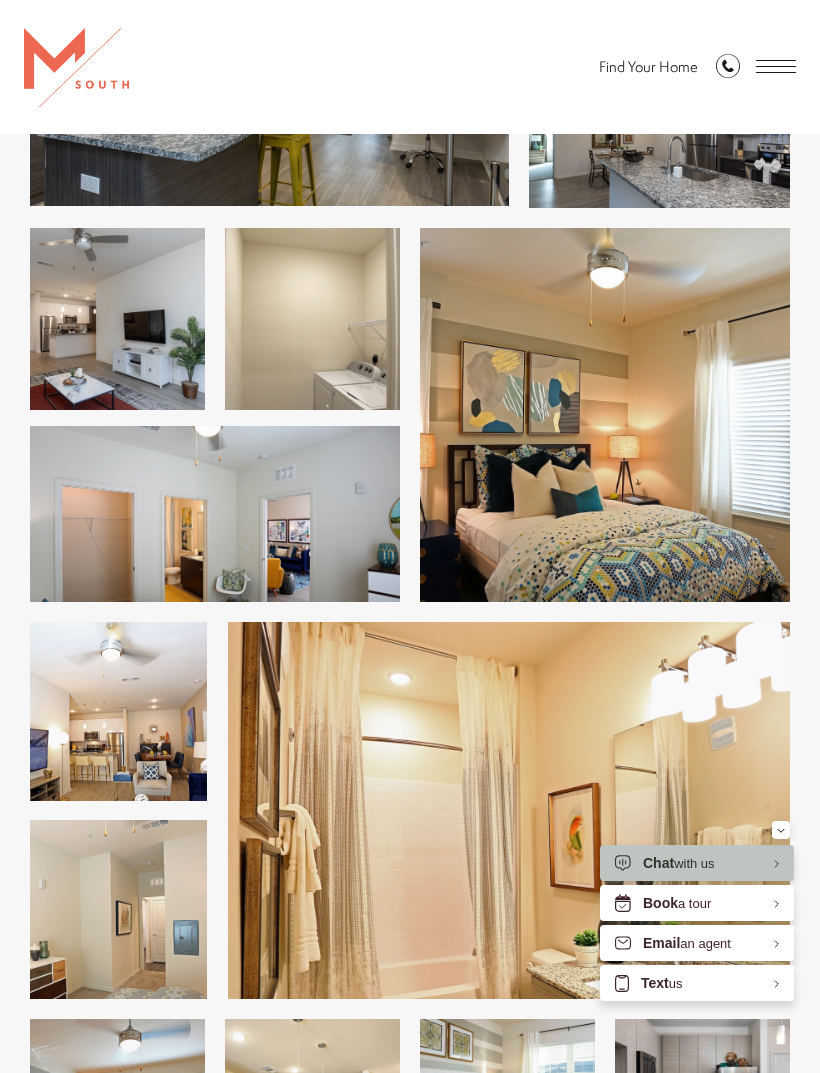 click at bounding box center (781, 830) 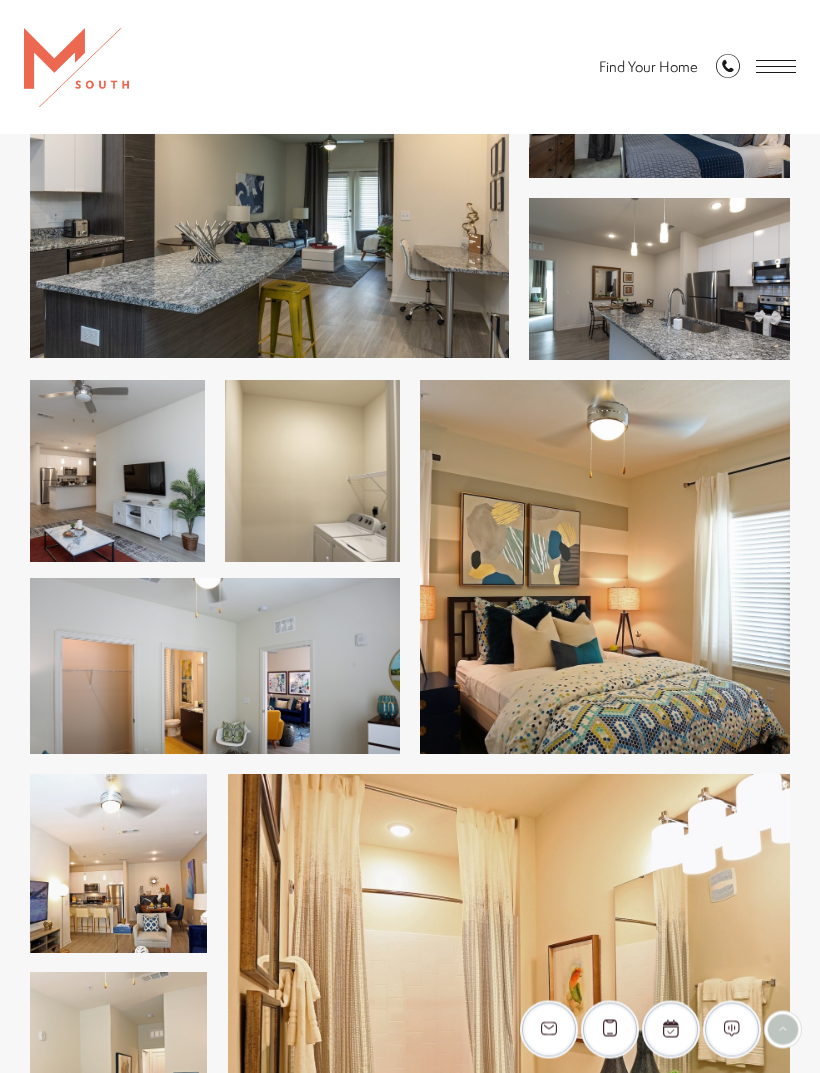 scroll, scrollTop: 451, scrollLeft: 0, axis: vertical 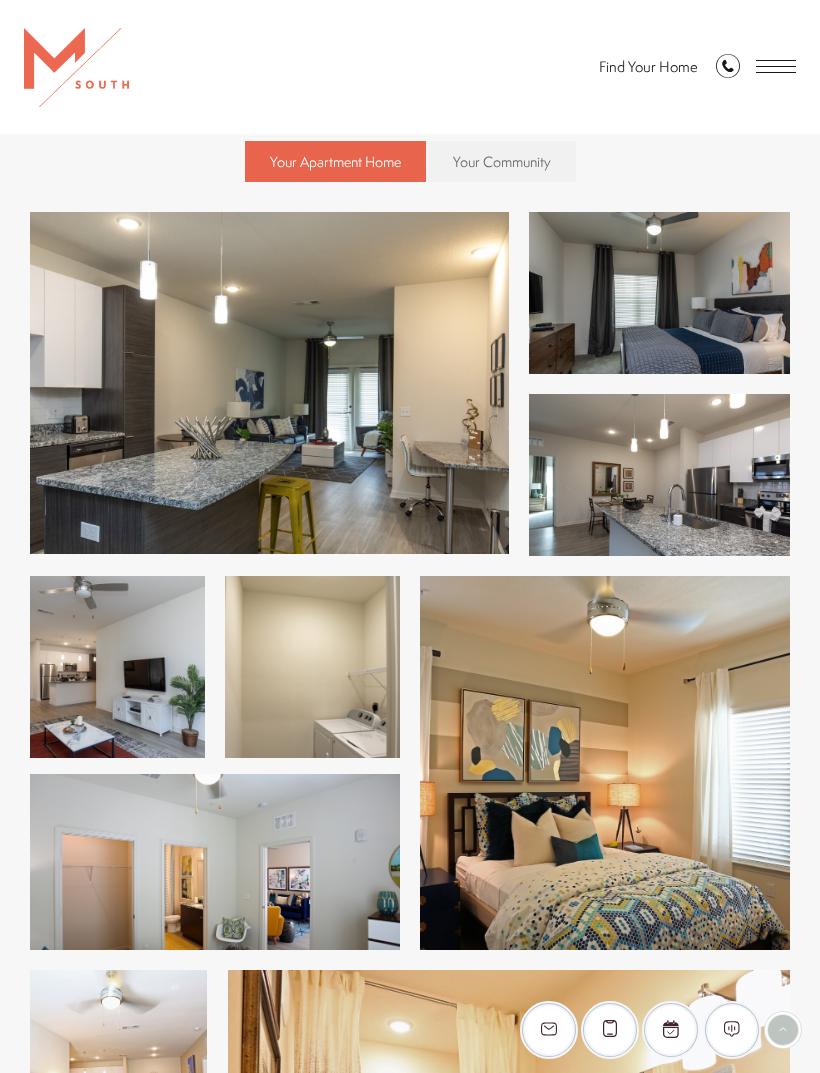 click at bounding box center [776, 66] 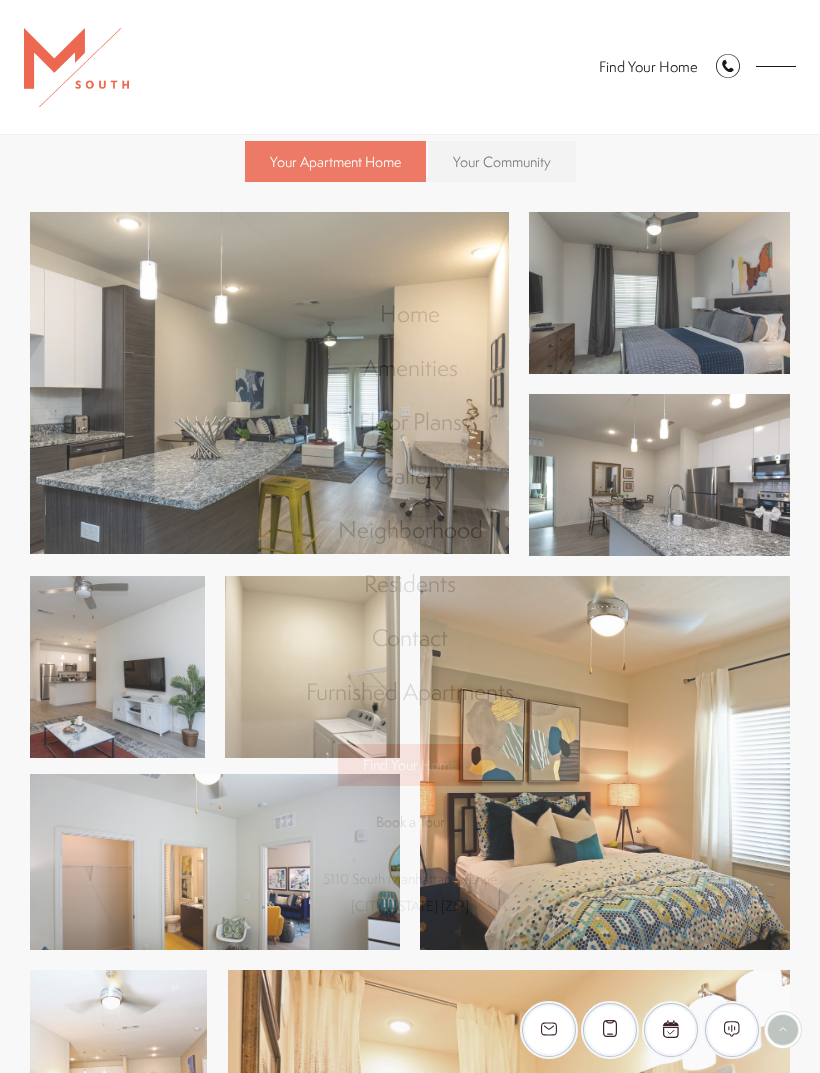 scroll, scrollTop: 0, scrollLeft: 0, axis: both 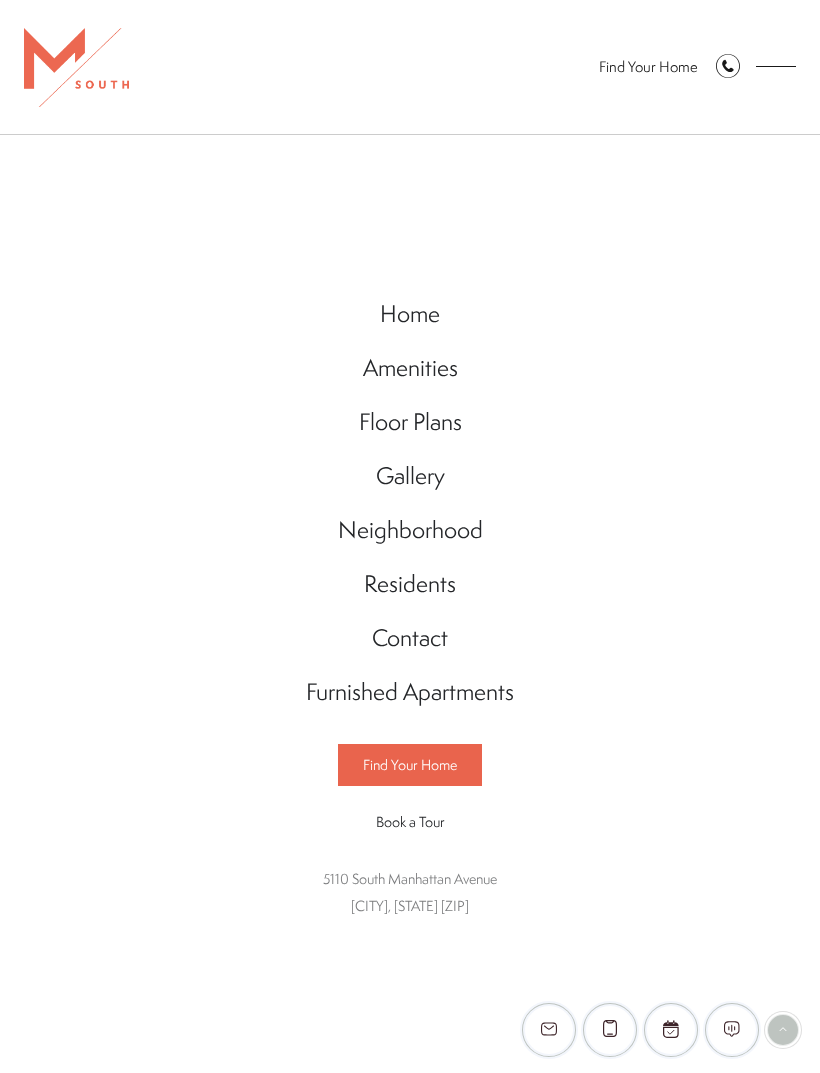 click on "Floor Plans" at bounding box center (410, 421) 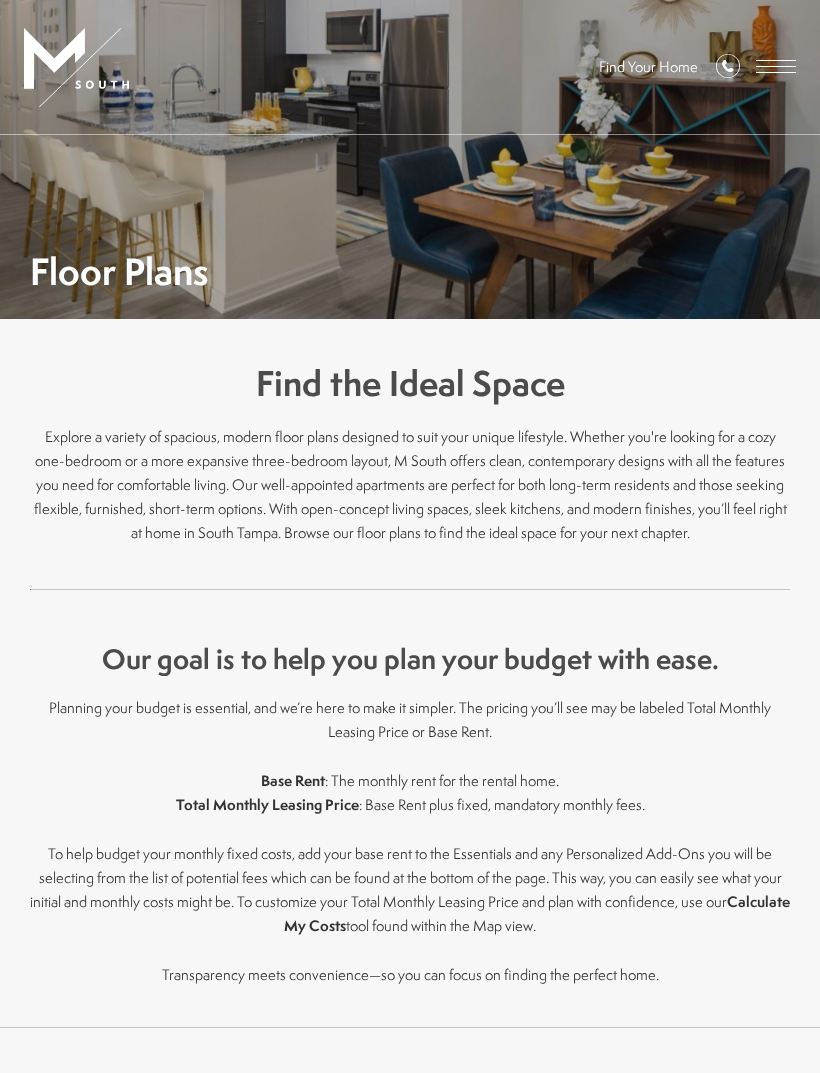 scroll, scrollTop: 0, scrollLeft: 0, axis: both 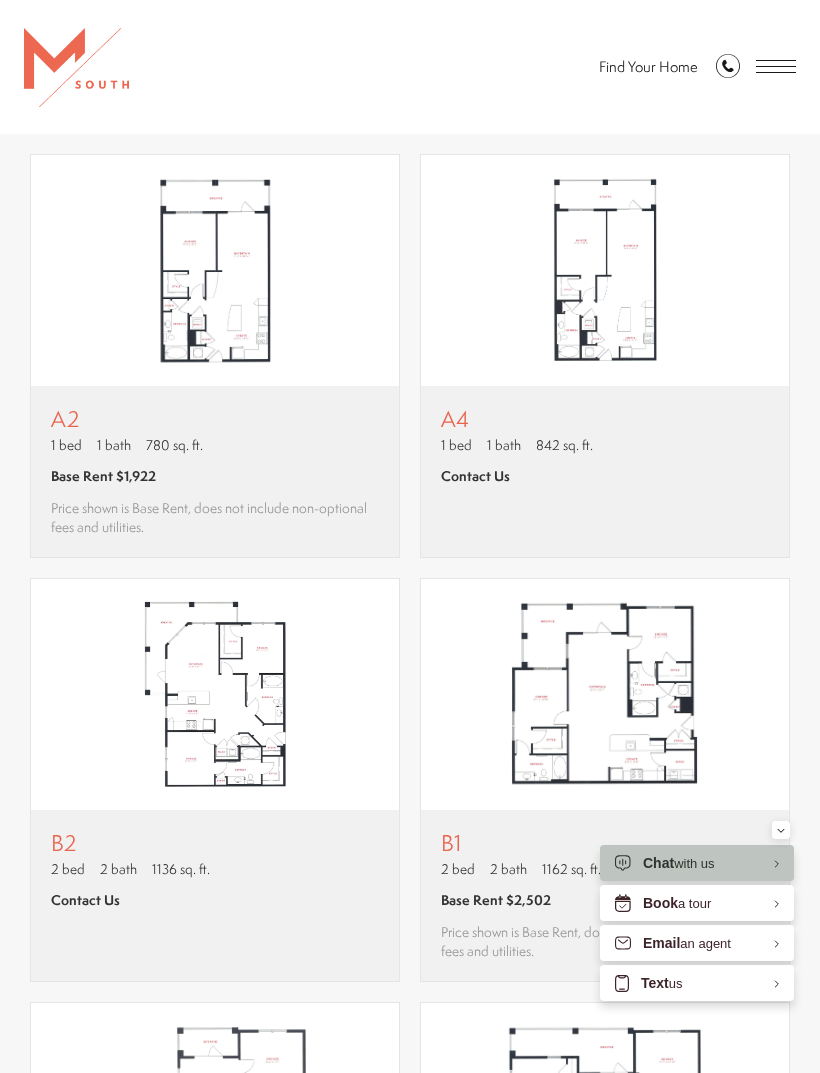 click on "Base Rent $2,502" at bounding box center [605, 900] 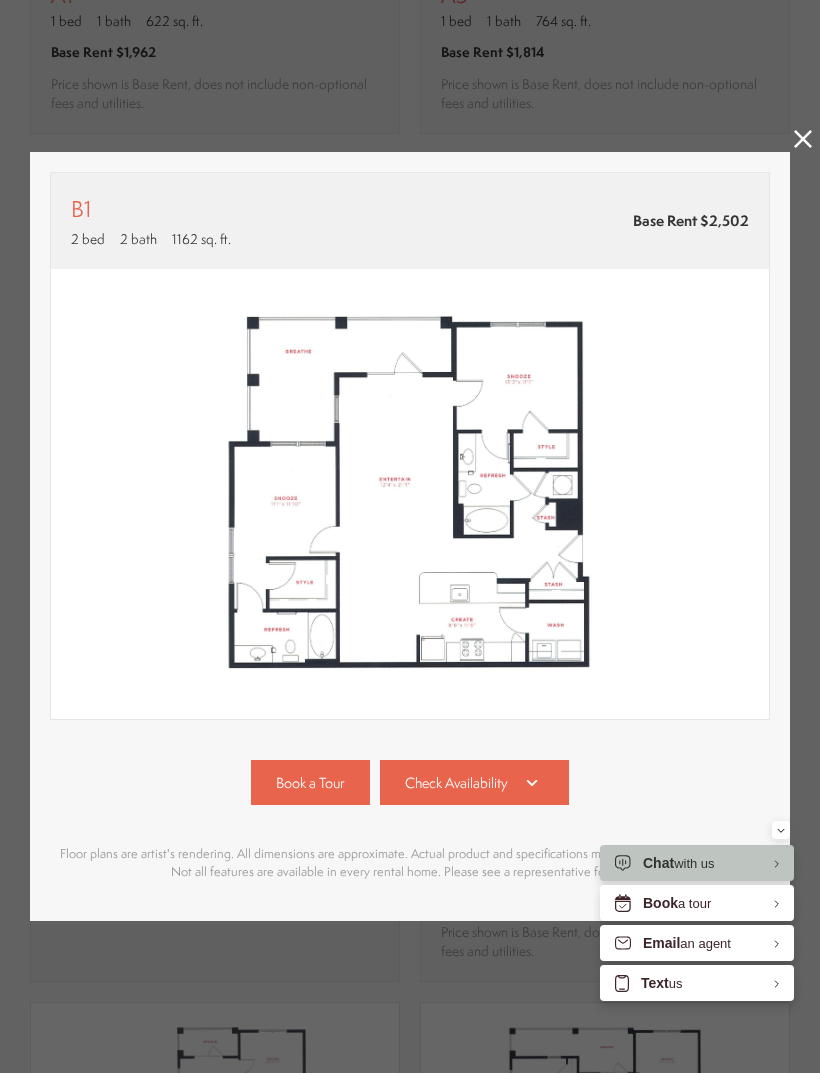 click 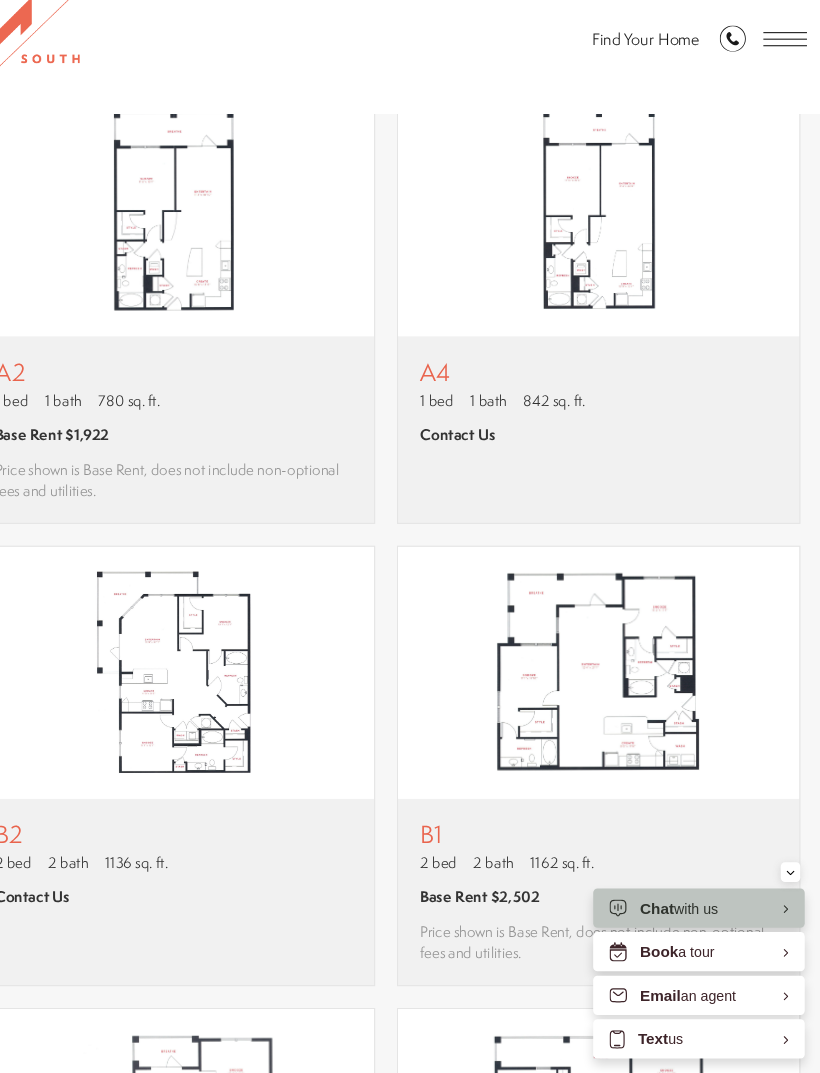 scroll, scrollTop: 1446, scrollLeft: 0, axis: vertical 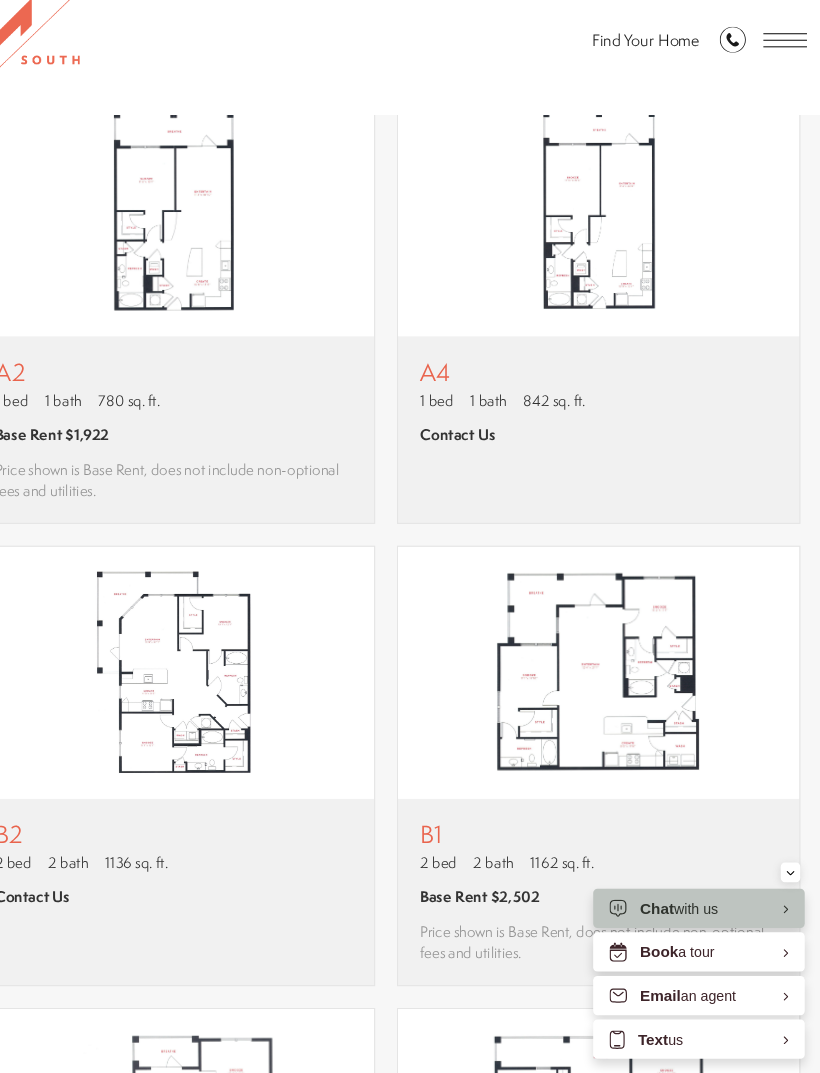 click on "B1
2 bed 2 bath 1162 sq. ft." at bounding box center [605, 806] 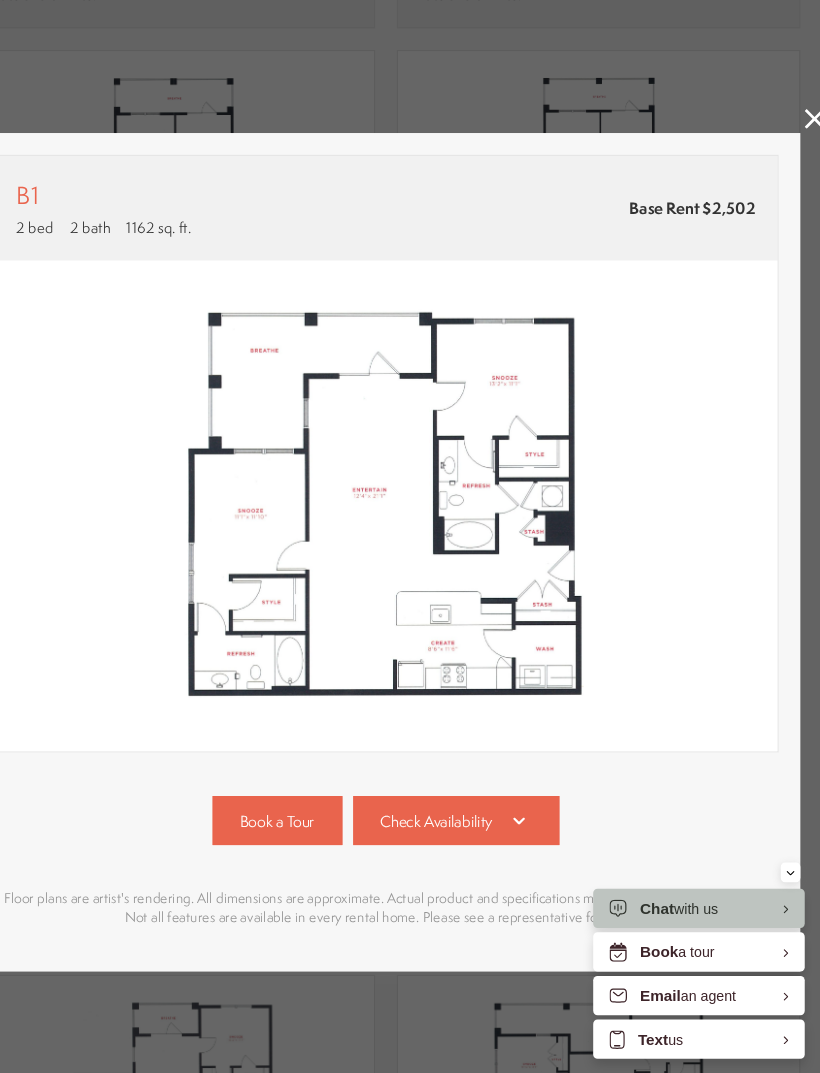 scroll, scrollTop: 0, scrollLeft: 0, axis: both 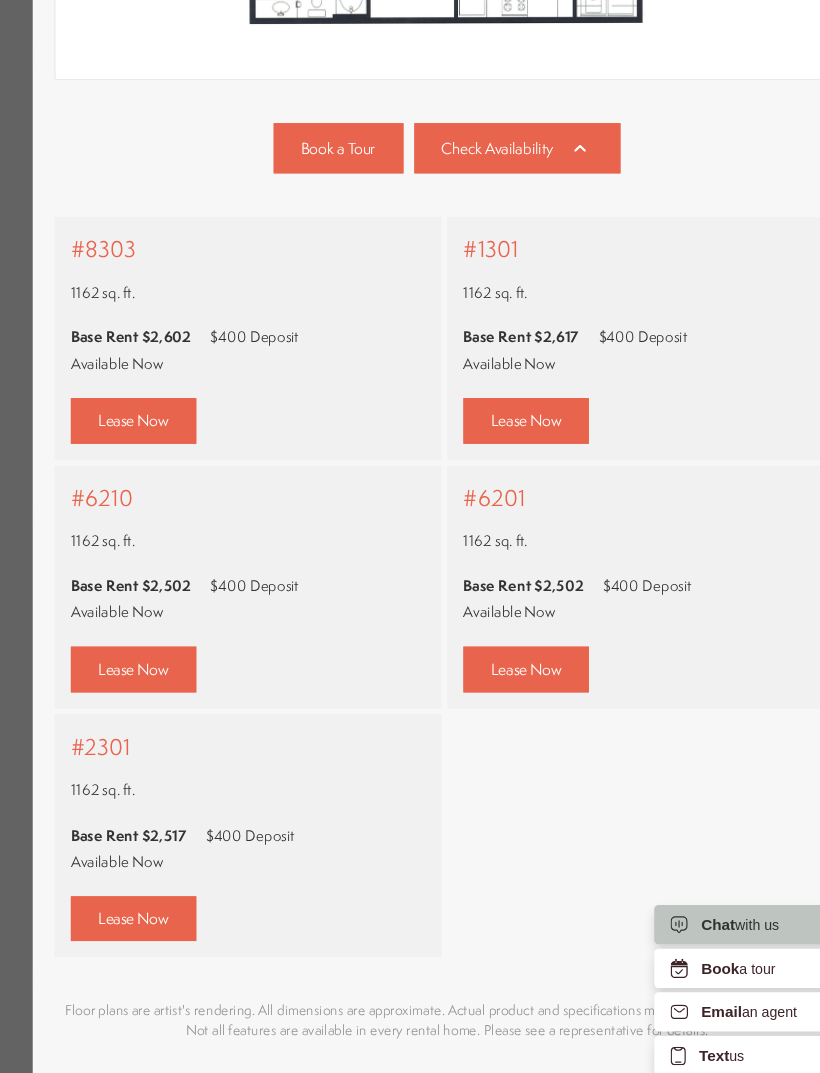 click on "Lease Now" at bounding box center [122, 857] 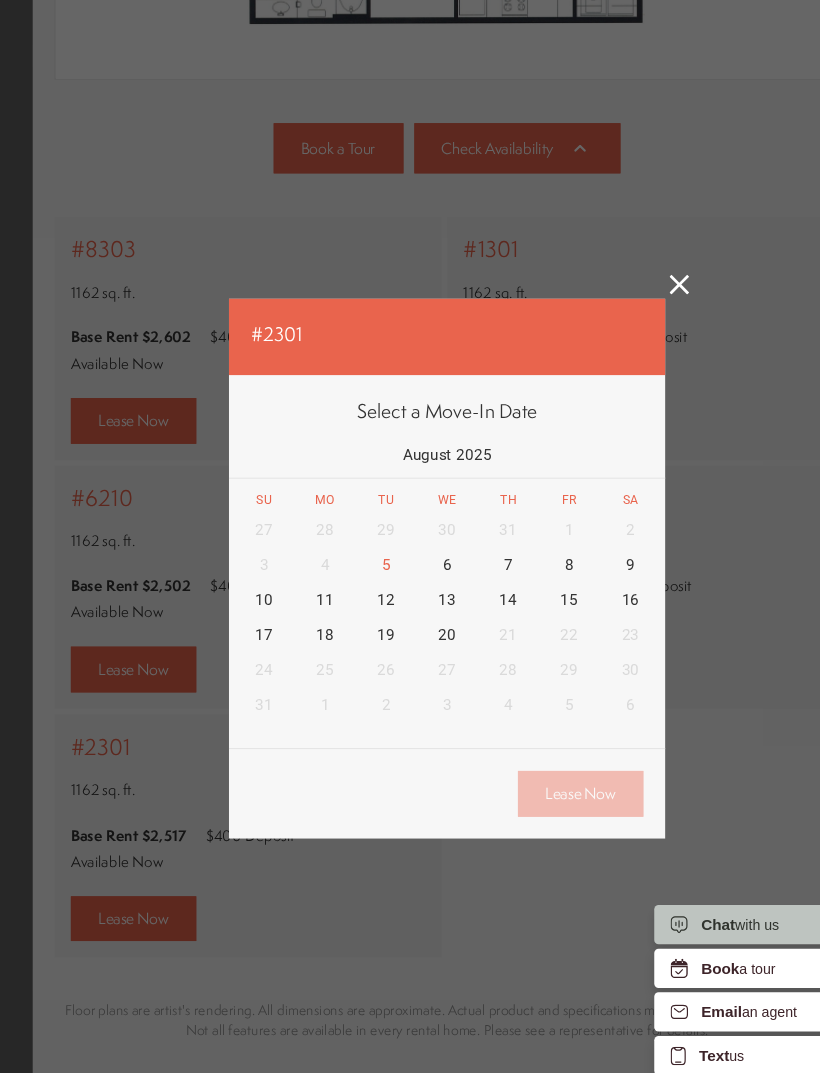 click on "27 28 29 30 31 1 2 3 4 5 6 7 8 9 10 11 12 13 14 15 16 17 18 19 20 21 22 23 24 25 26 27 28 29 30 31 1 2 3 4 5 6" at bounding box center [410, 581] 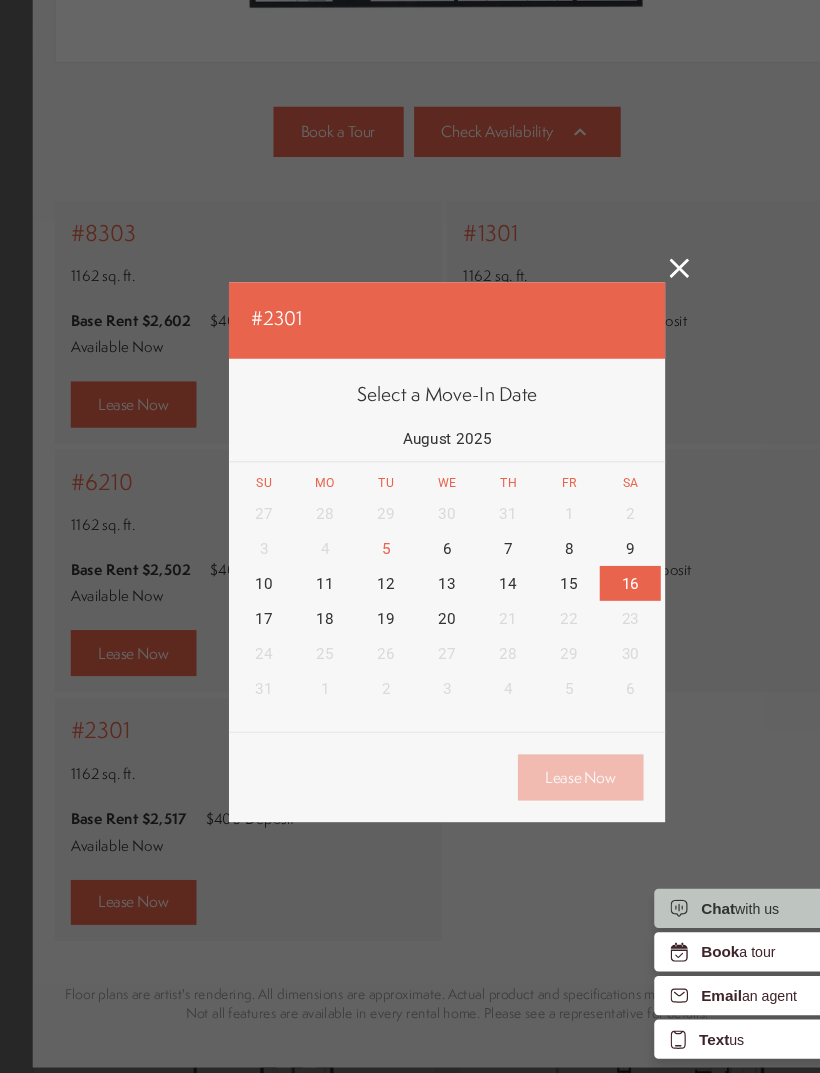 click on "16" at bounding box center [578, 565] 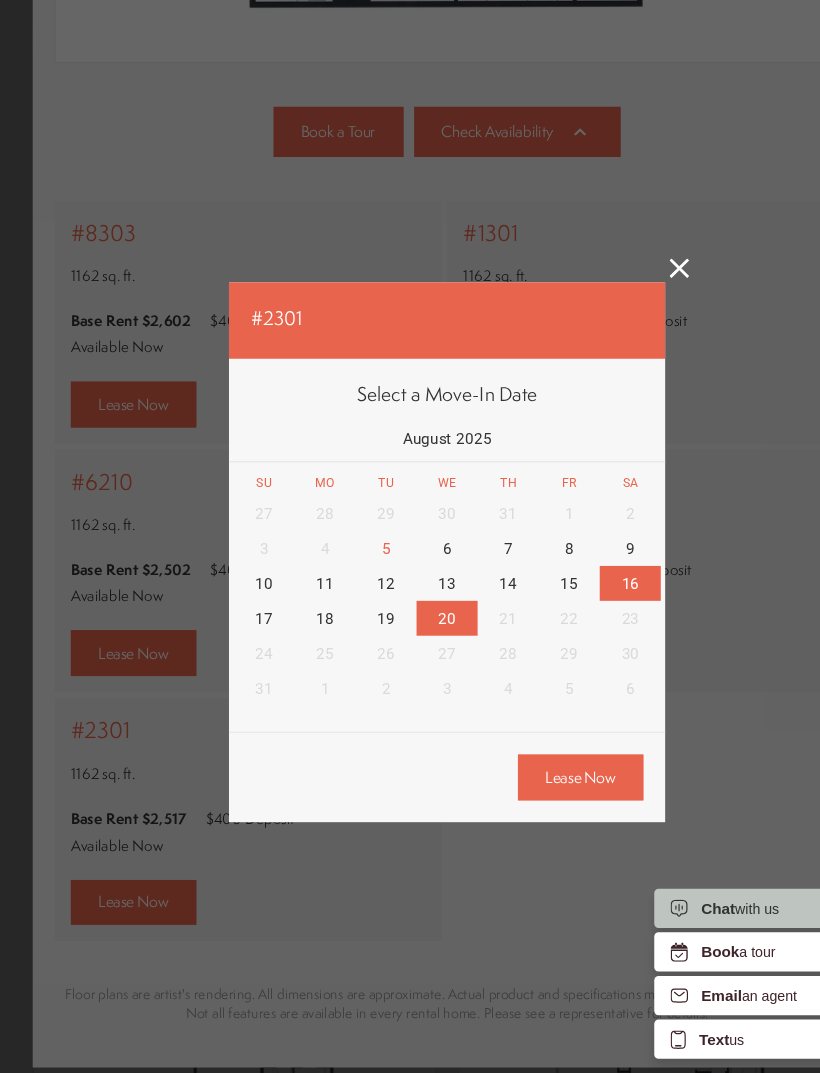 click on "20" at bounding box center [410, 597] 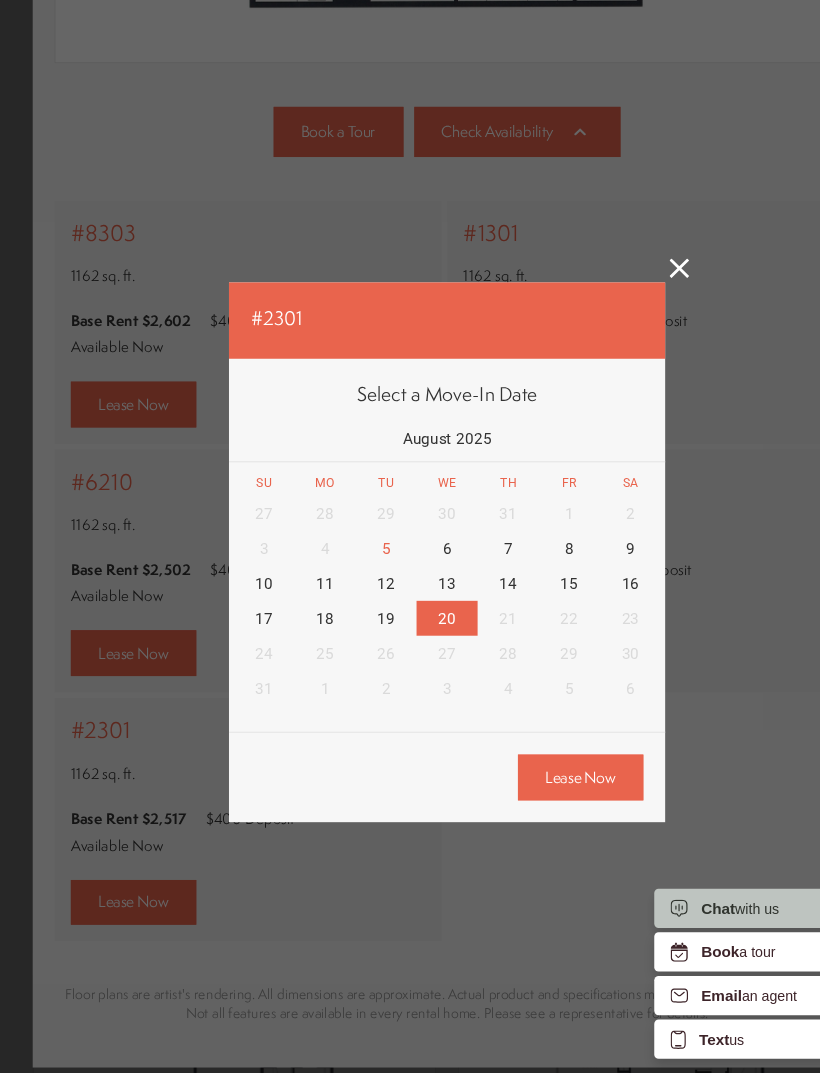 click on "Lease Now" at bounding box center (532, 742) 